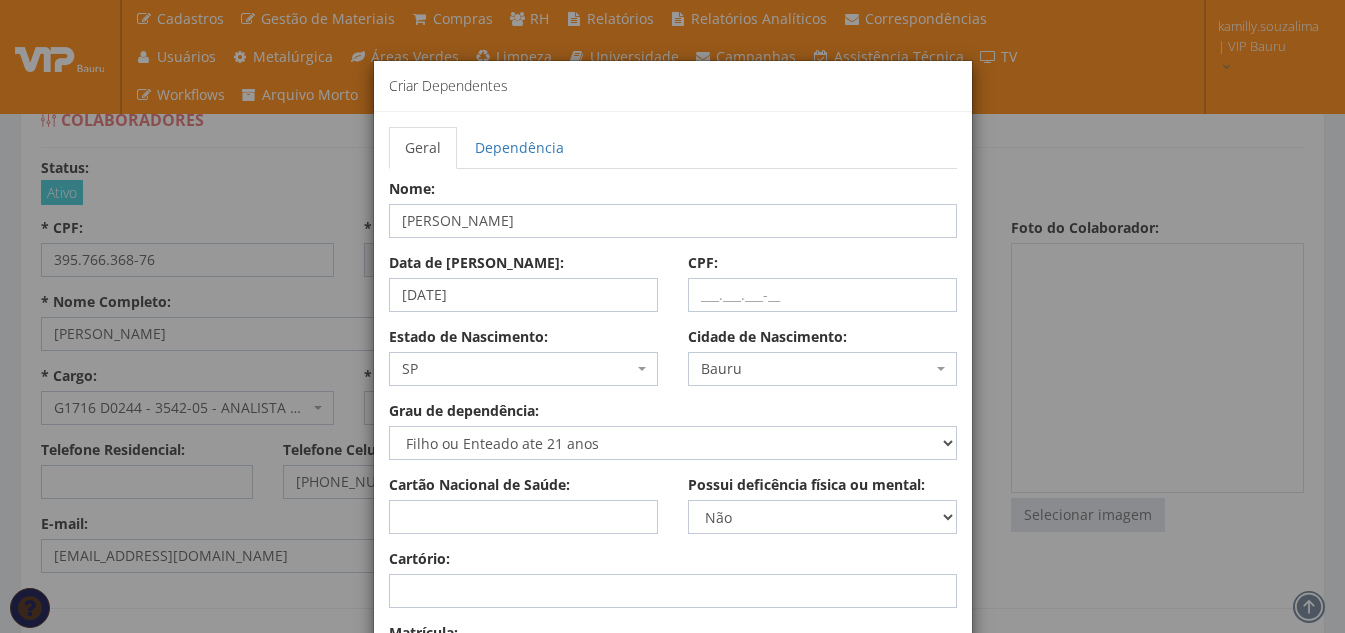 select on "4773" 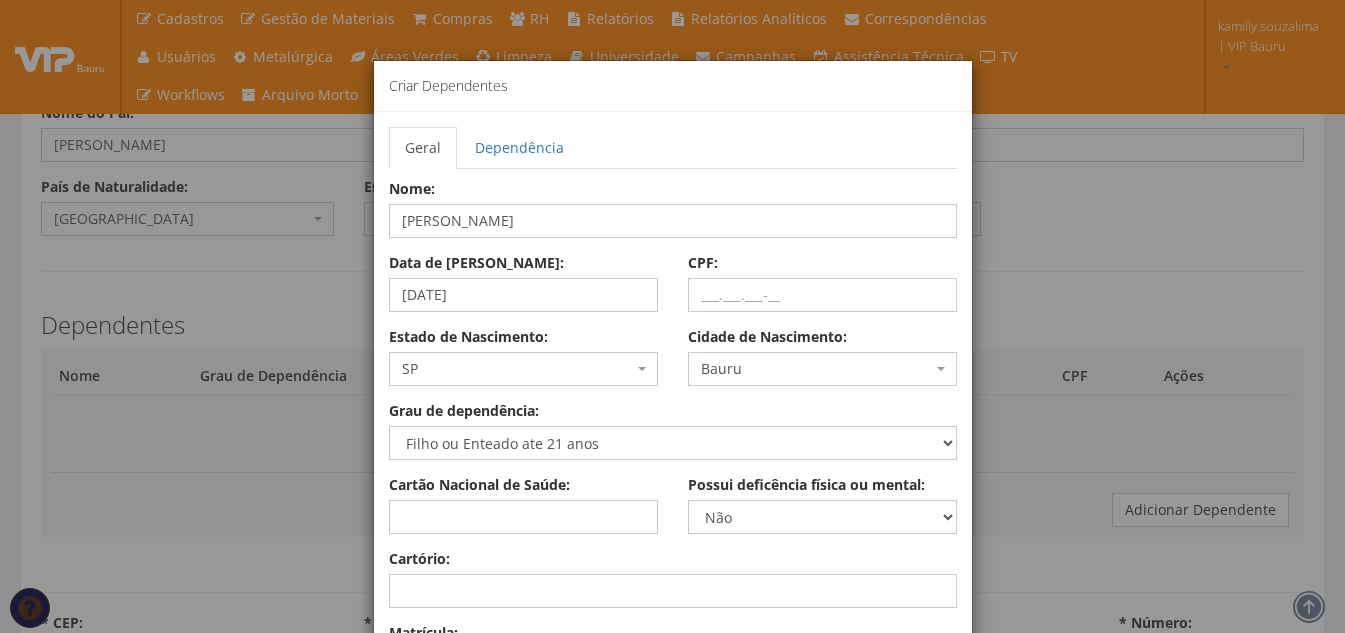 scroll, scrollTop: 600, scrollLeft: 0, axis: vertical 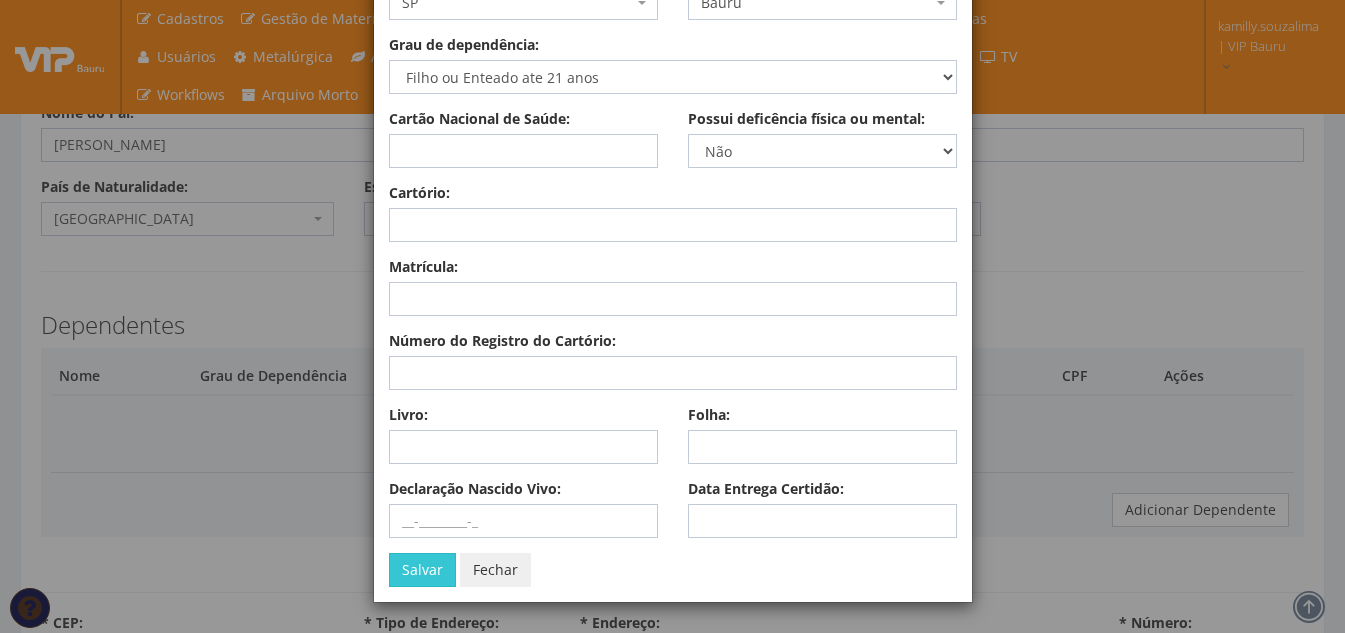 click on "Fechar" at bounding box center [495, 570] 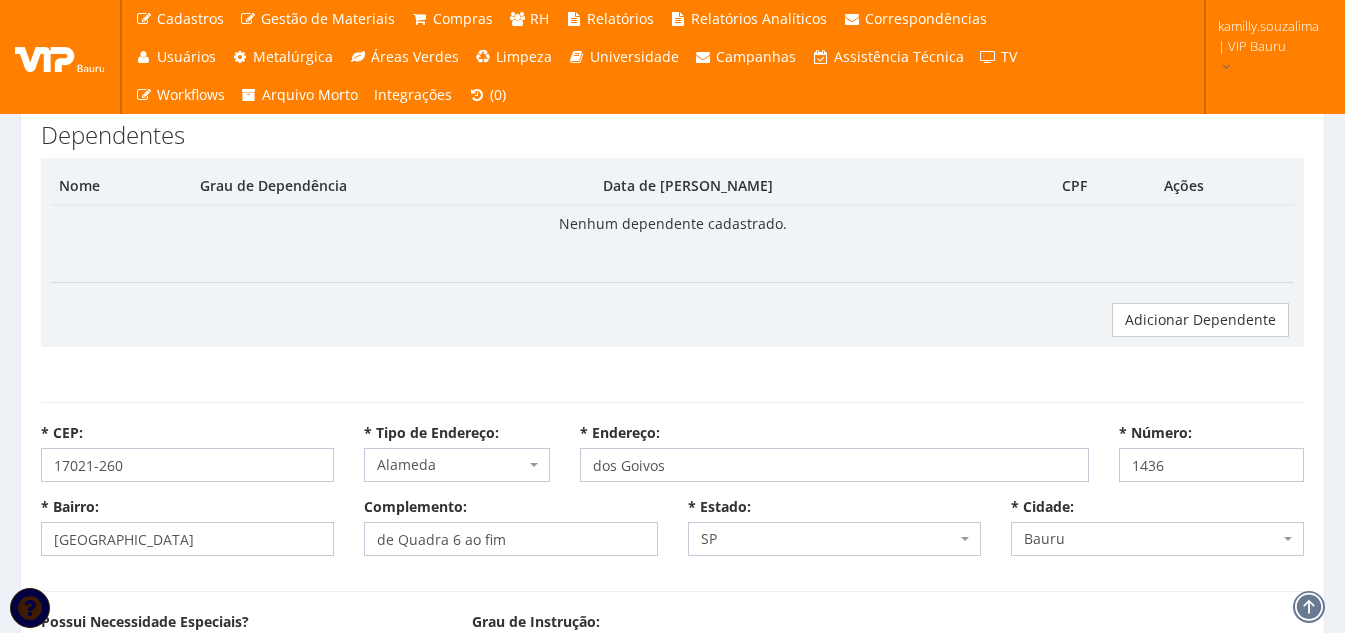 scroll, scrollTop: 800, scrollLeft: 0, axis: vertical 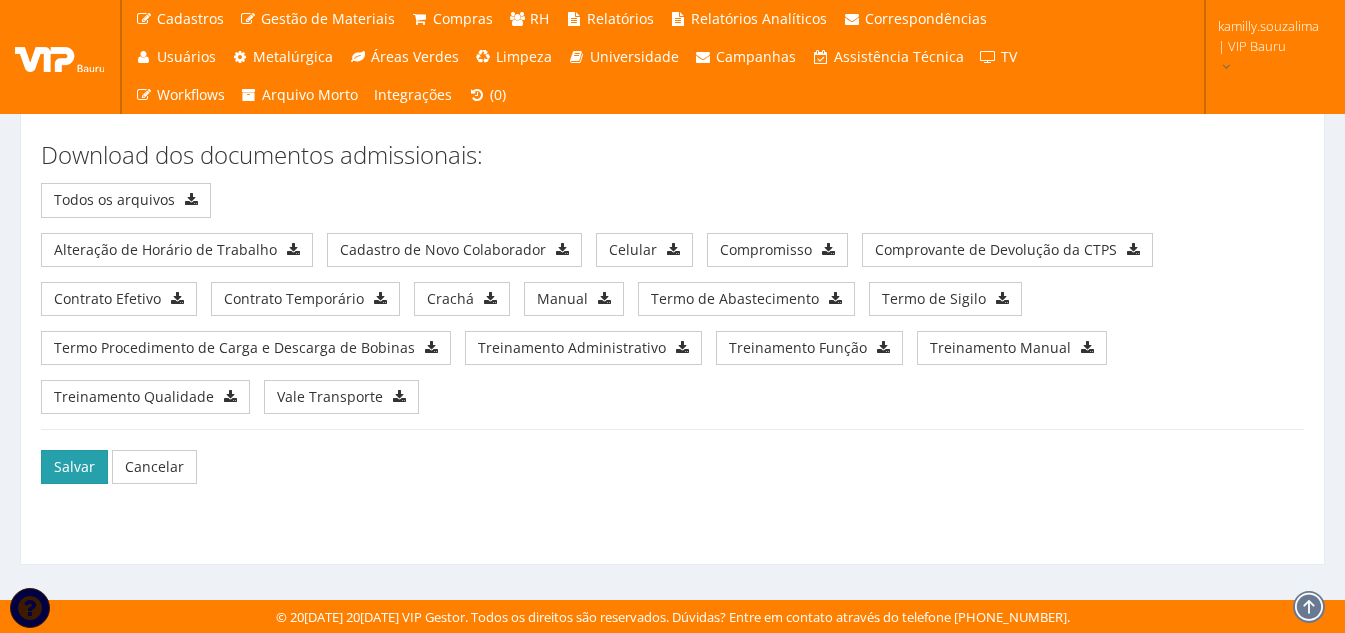 click on "Salvar" at bounding box center [74, 467] 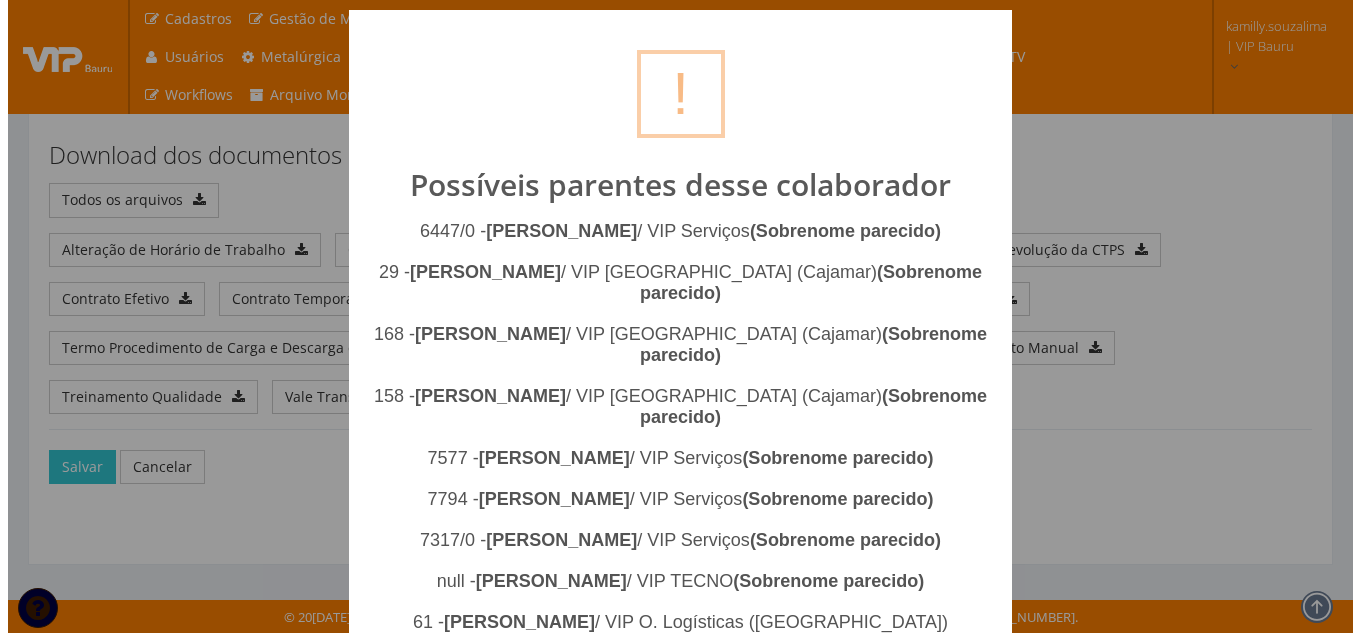 scroll, scrollTop: 10700, scrollLeft: 0, axis: vertical 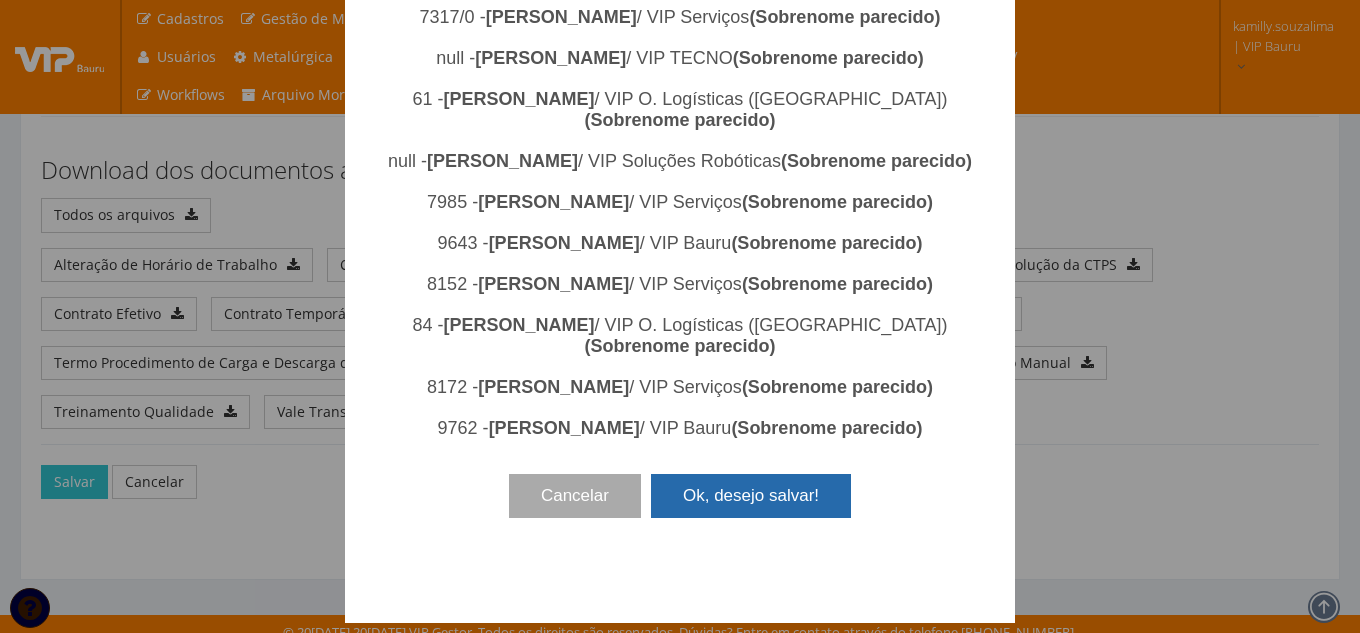 click on "Ok, desejo salvar!" at bounding box center (751, 496) 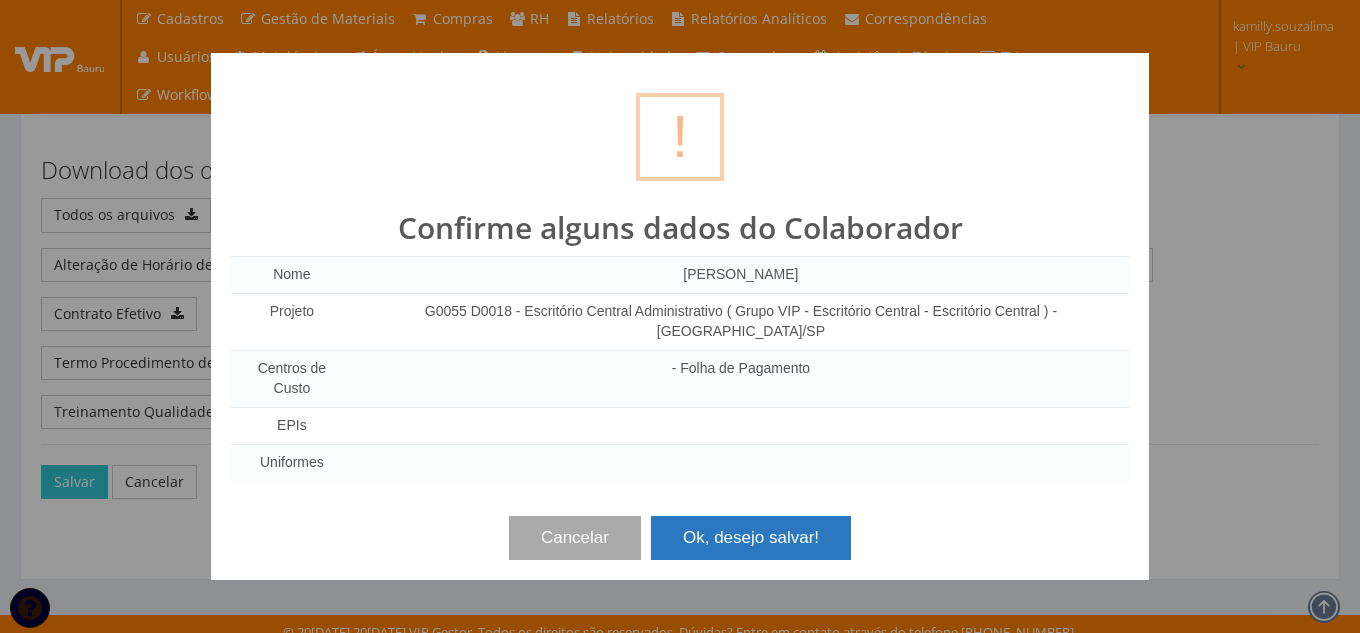 click on "Ok, desejo salvar!" at bounding box center (751, 538) 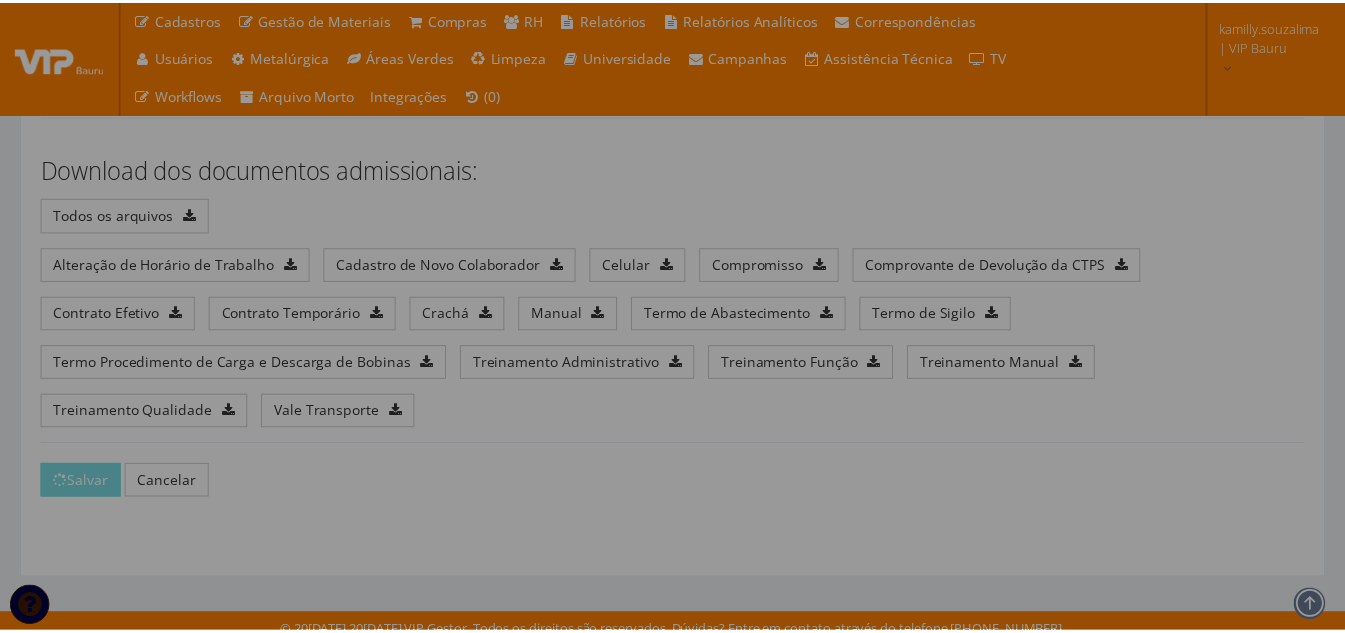 scroll, scrollTop: 10735, scrollLeft: 0, axis: vertical 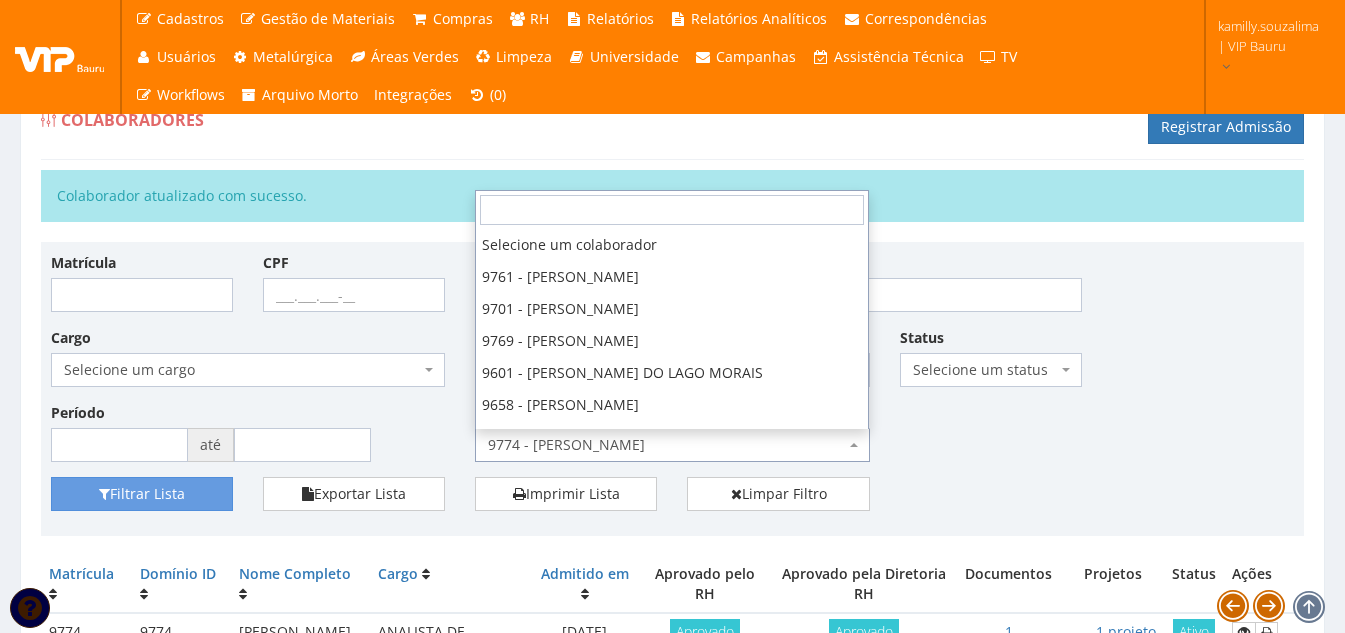 click on "9774 - JOAO PAULO MARQUES PEREIRA" at bounding box center (666, 445) 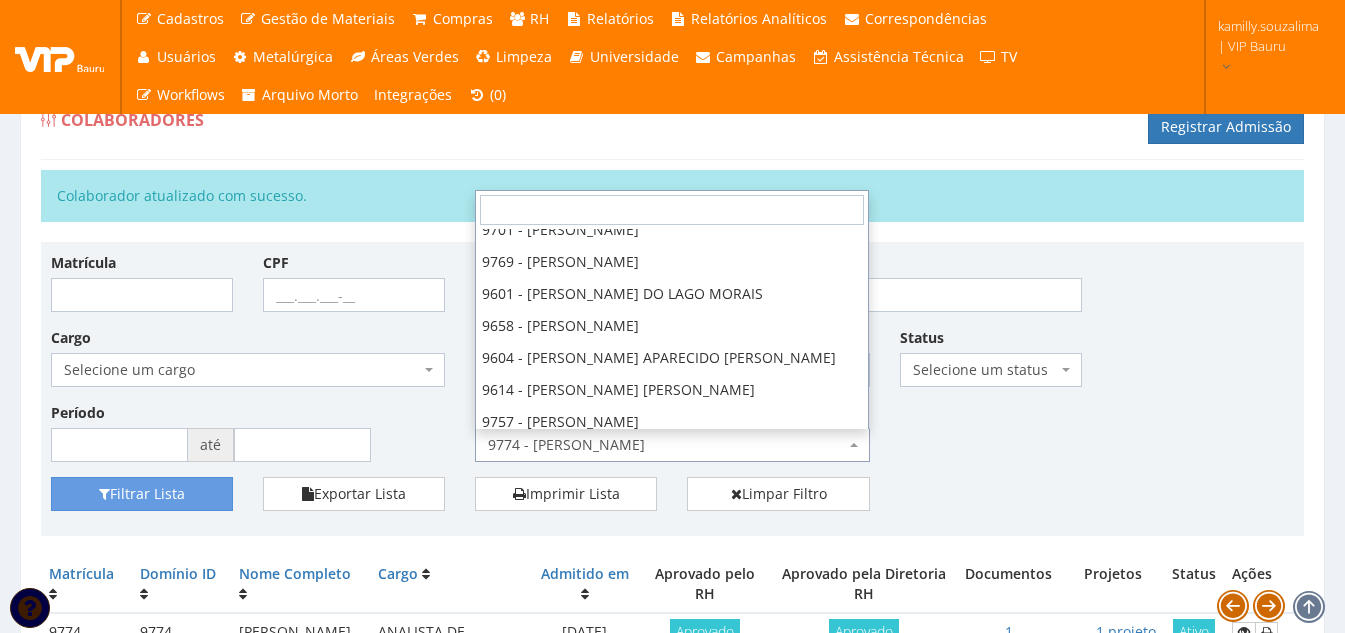 scroll, scrollTop: 0, scrollLeft: 0, axis: both 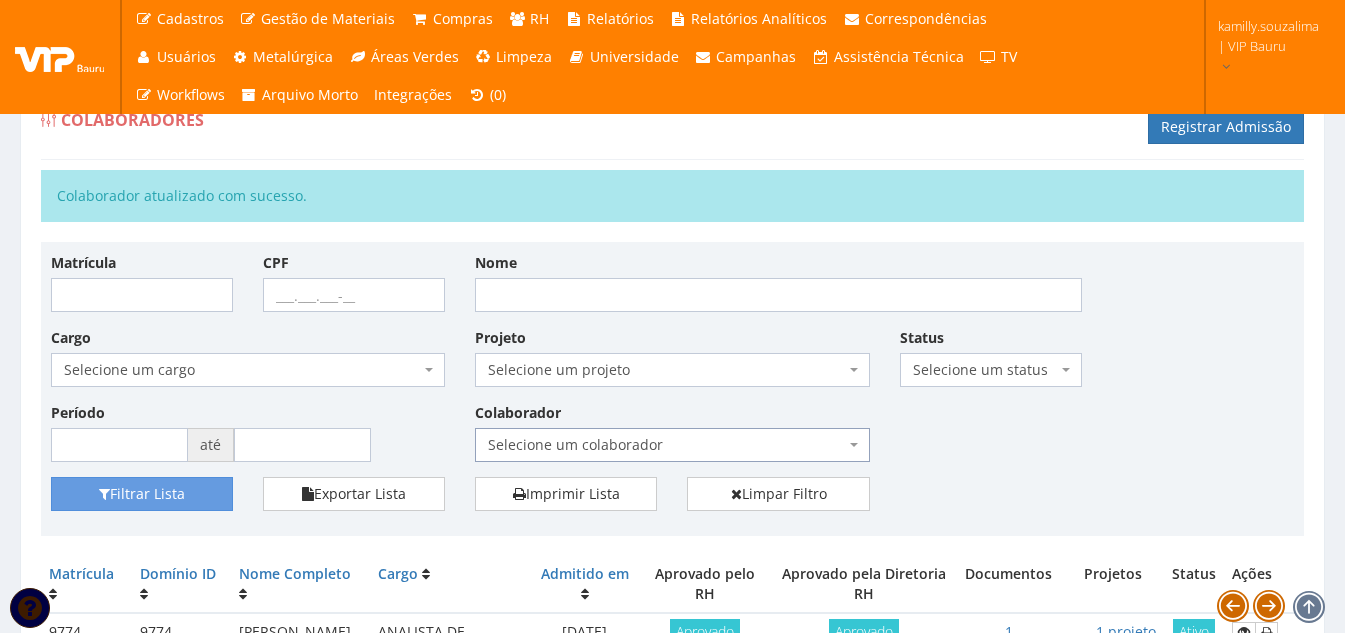 select 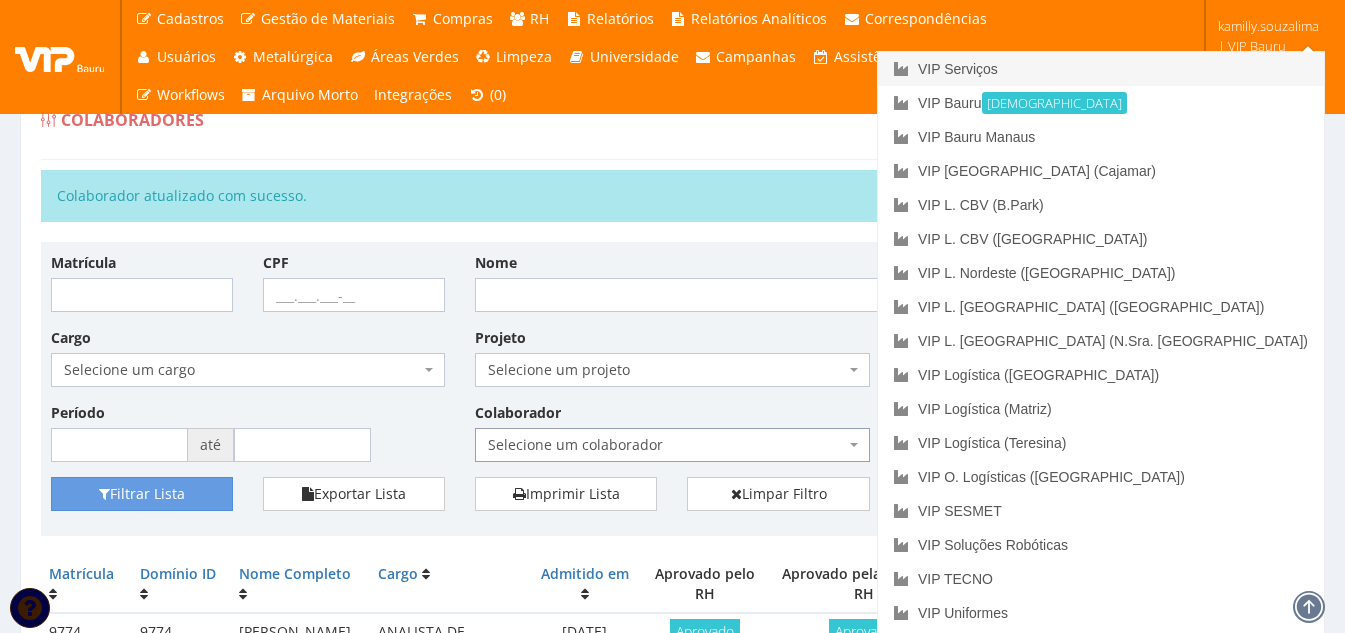 click on "VIP Serviços" at bounding box center [1101, 69] 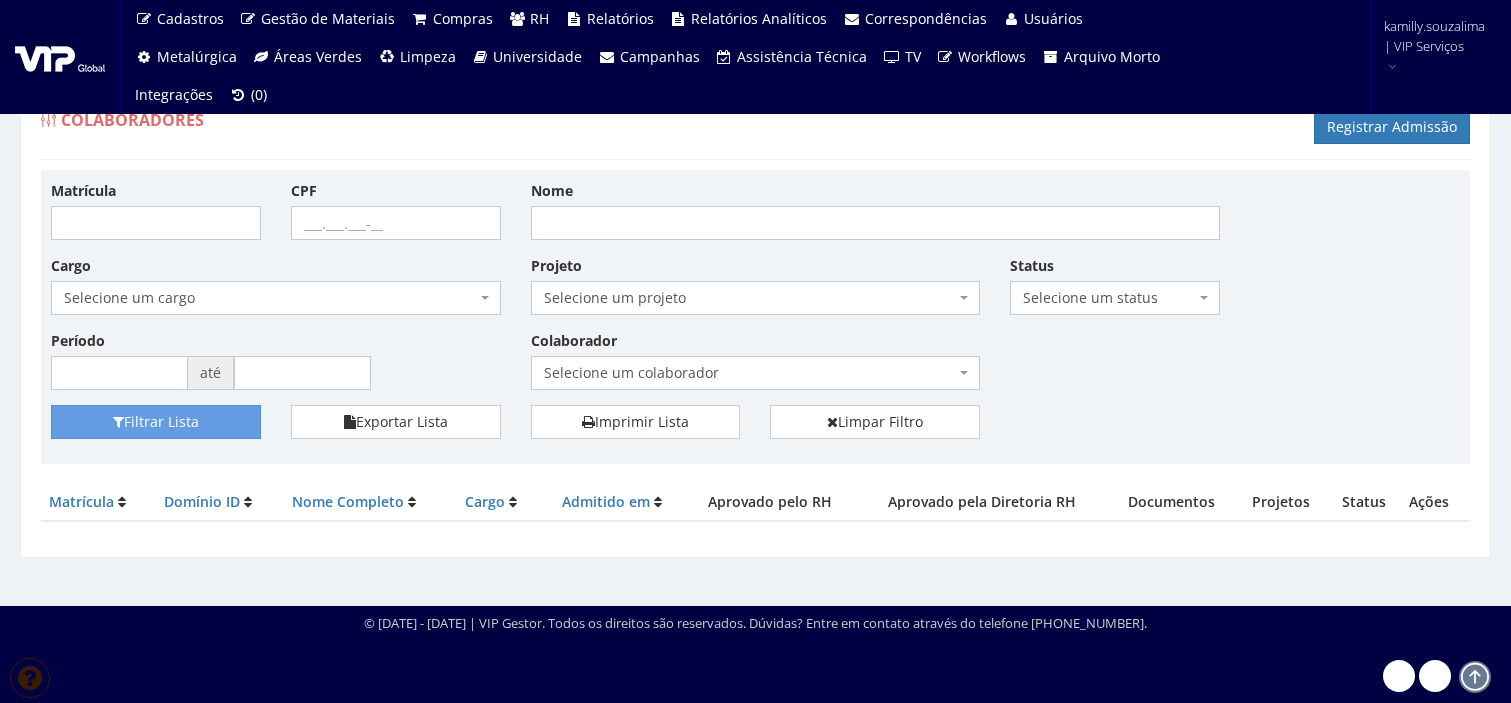 scroll, scrollTop: 0, scrollLeft: 0, axis: both 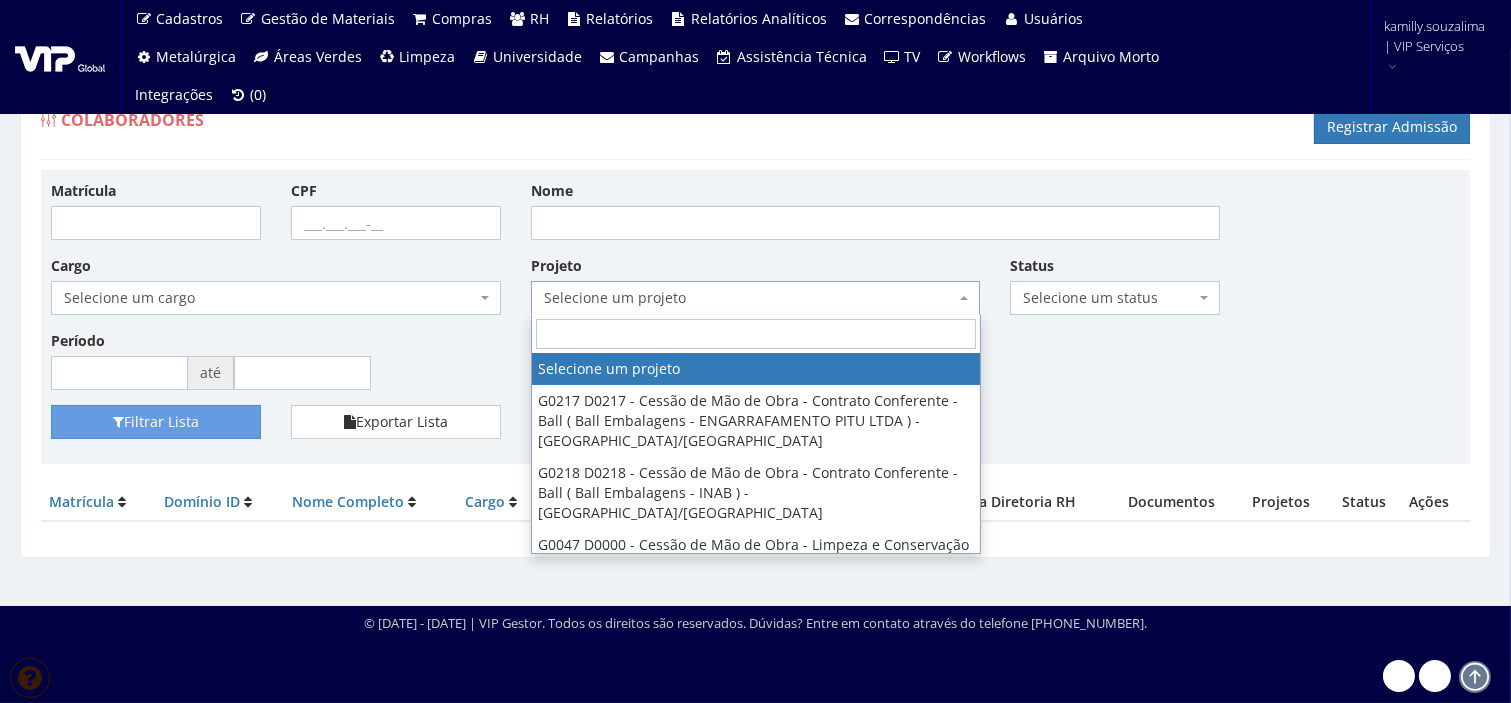 click on "Selecione um projeto" at bounding box center (750, 298) 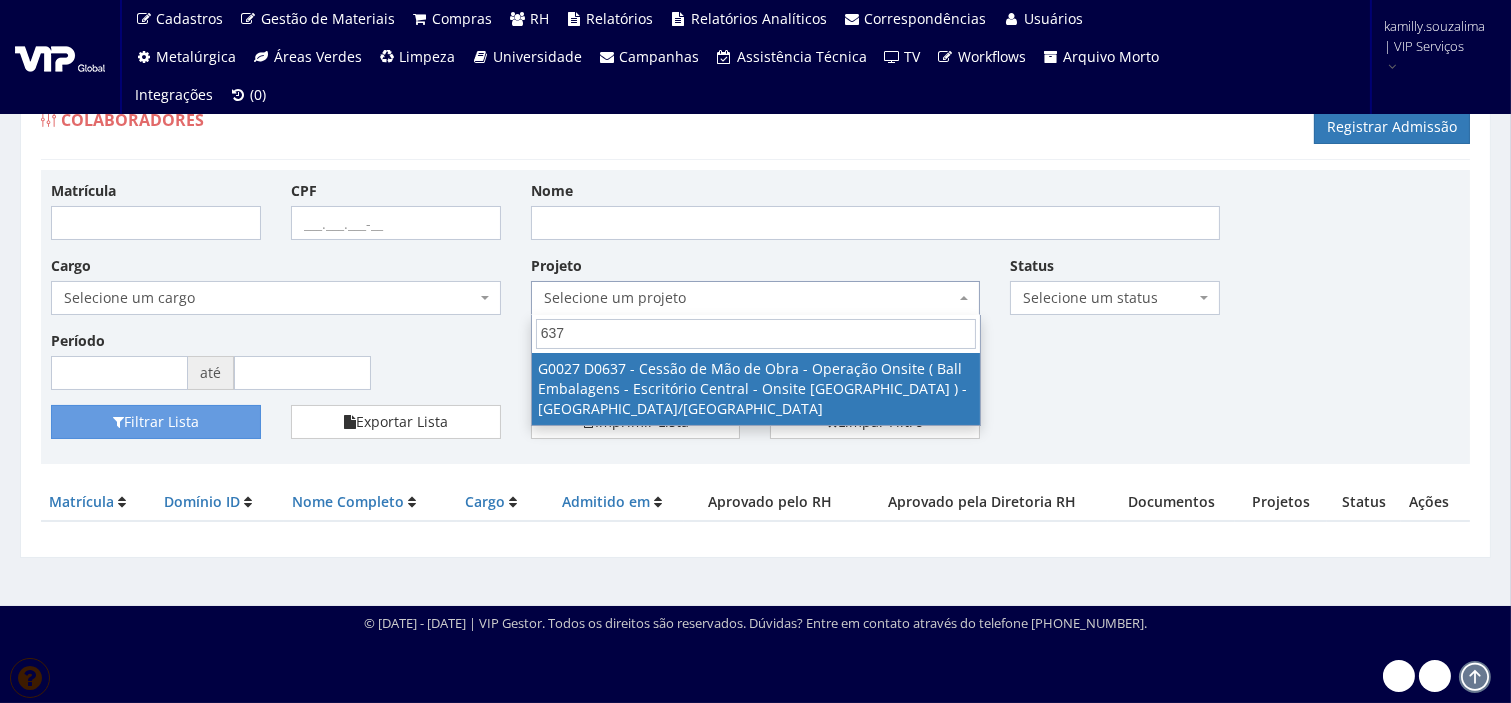 type on "637" 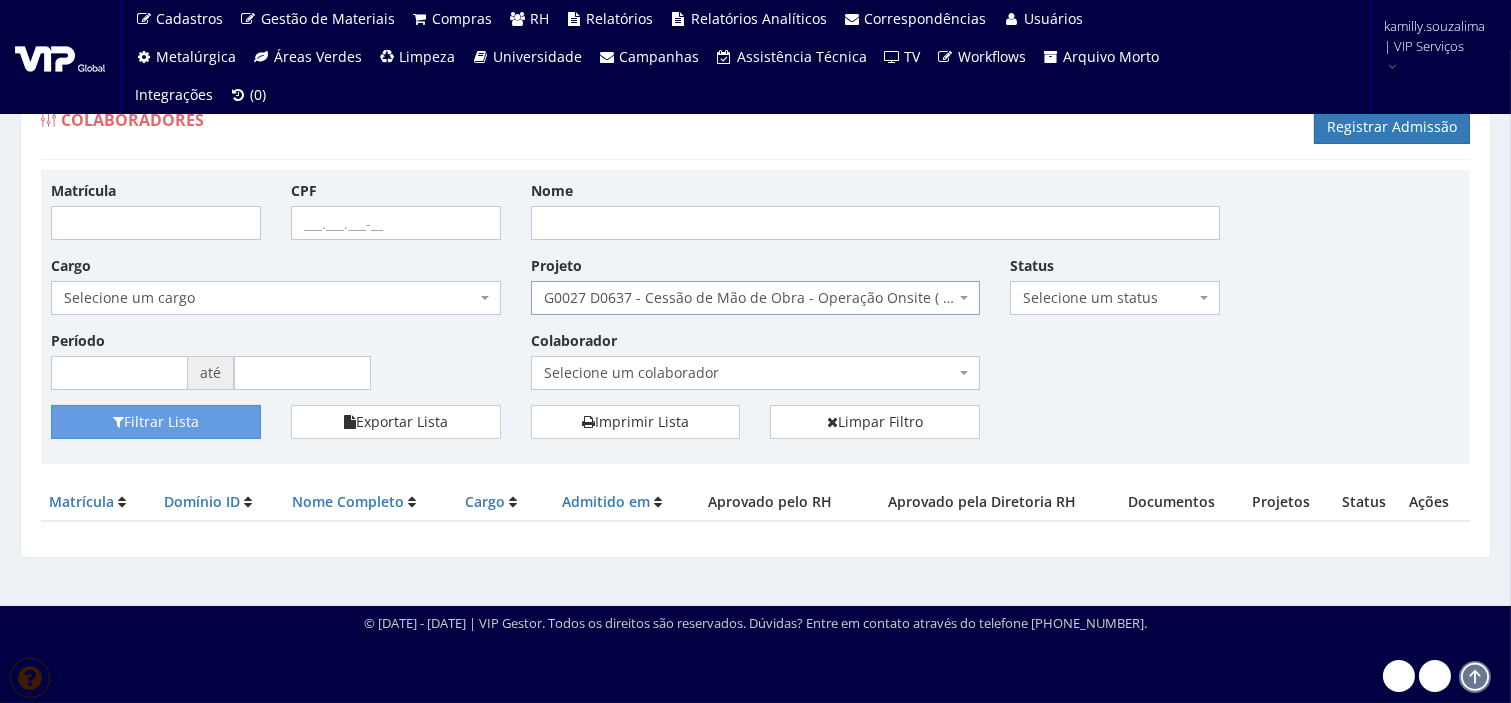 click on "Selecione um status" at bounding box center [1109, 298] 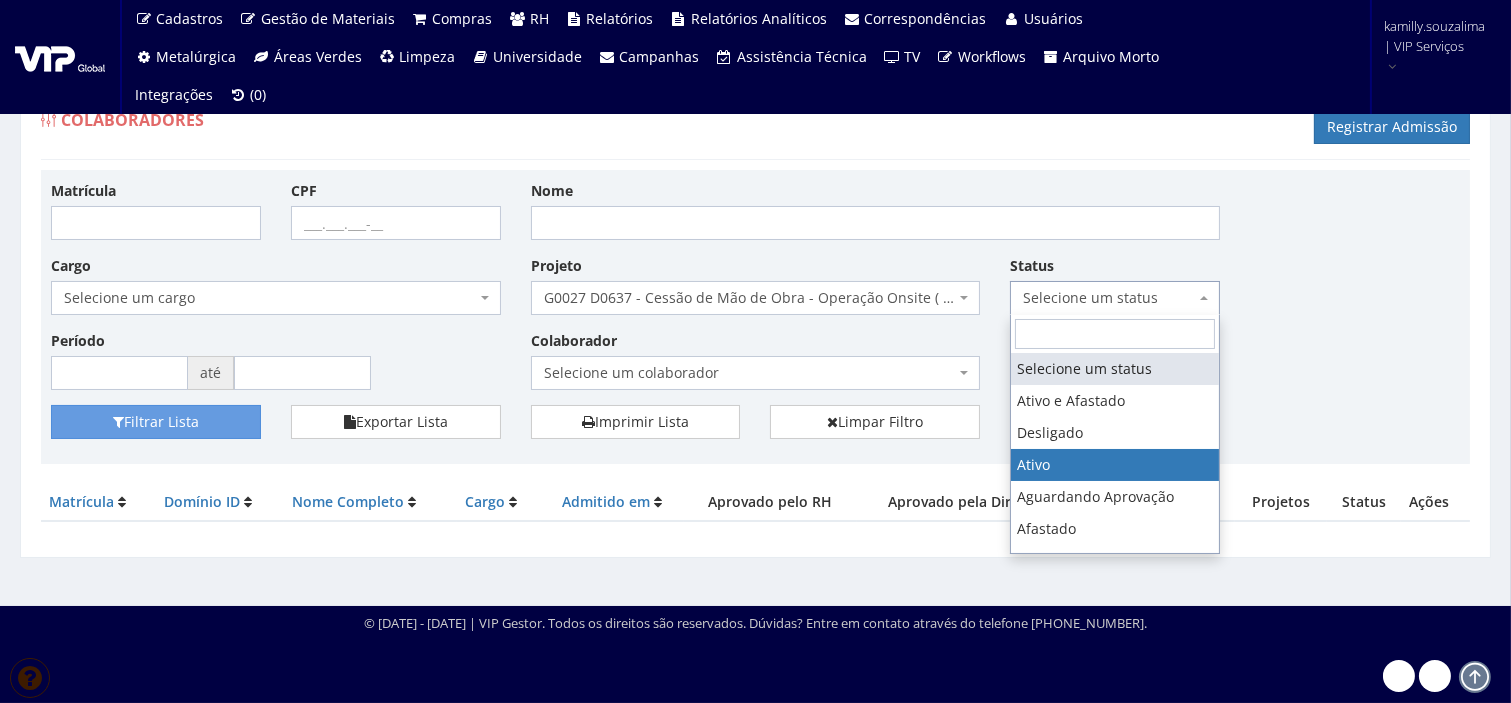 select on "1" 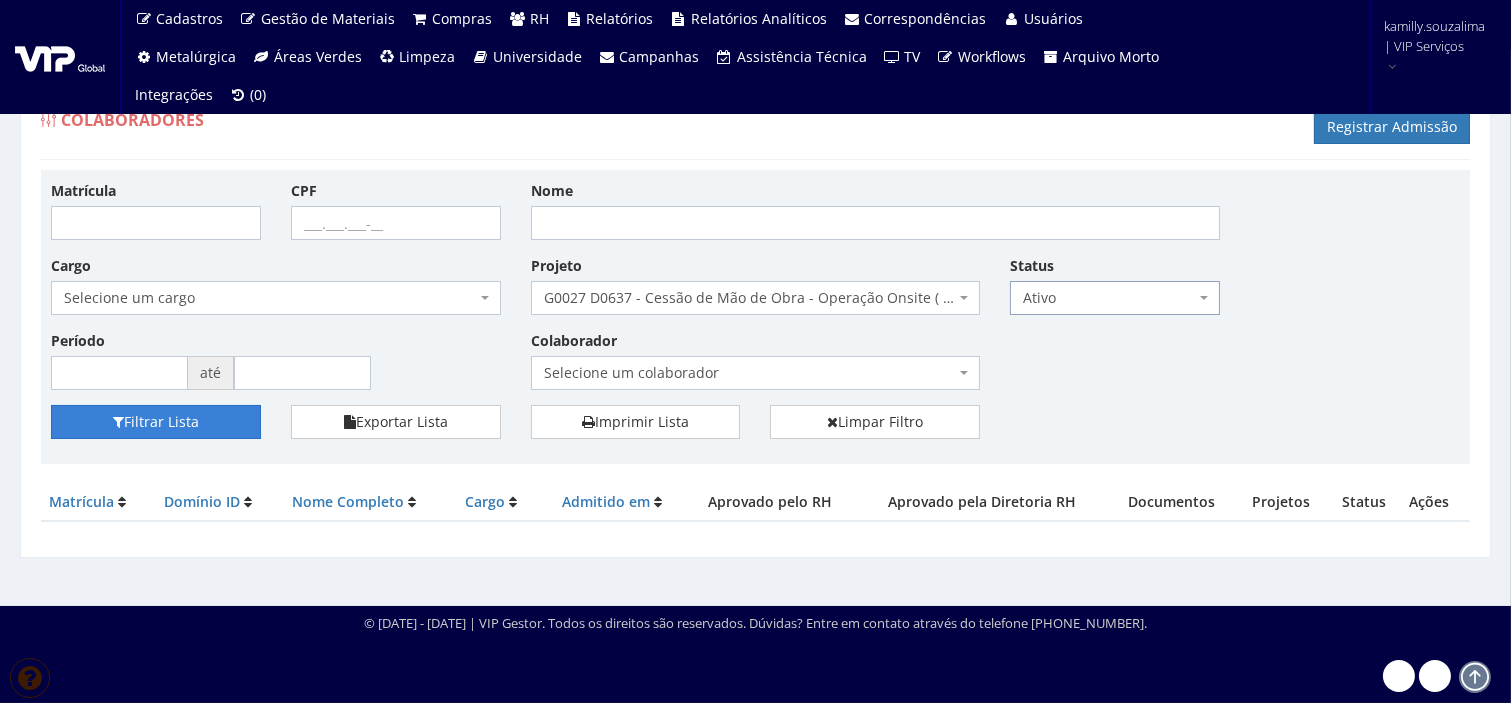 click on "Filtrar Lista" at bounding box center [156, 422] 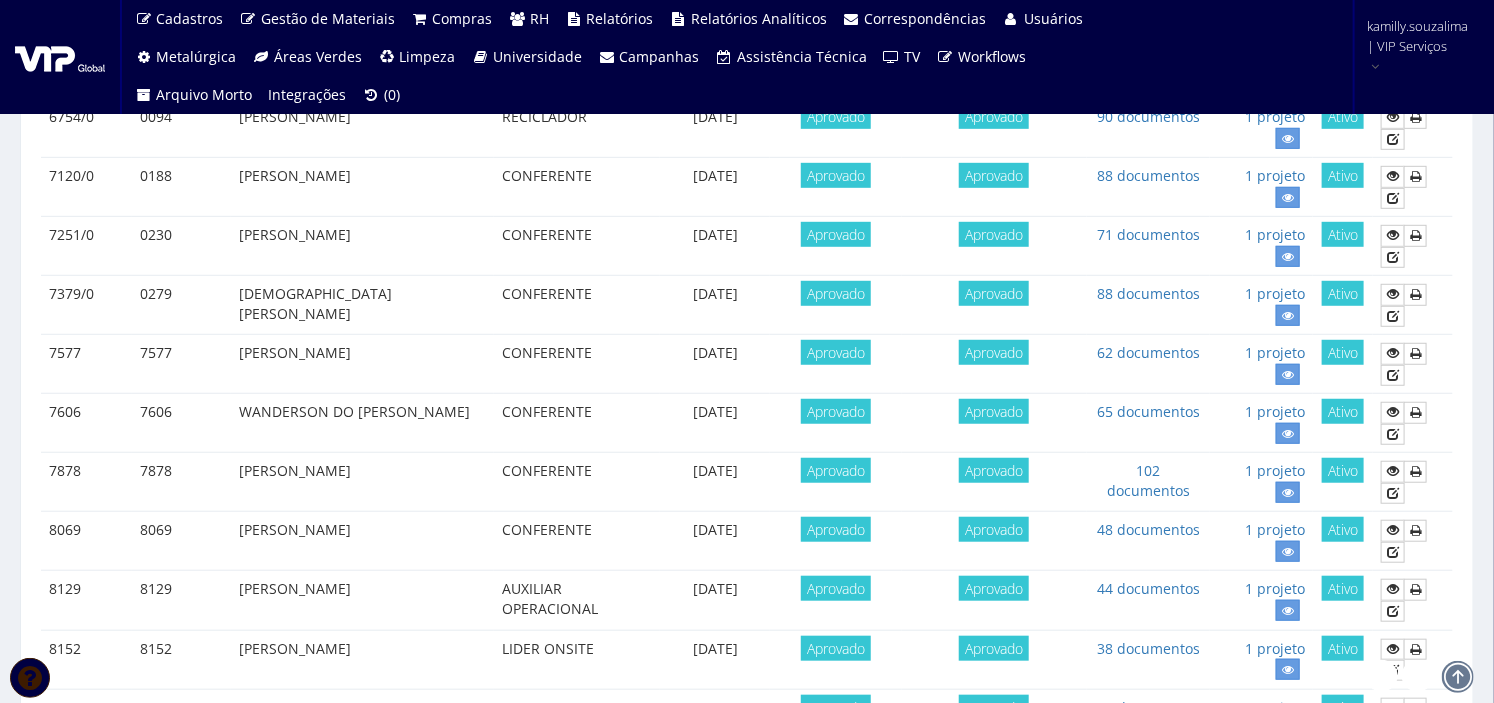 scroll, scrollTop: 227, scrollLeft: 0, axis: vertical 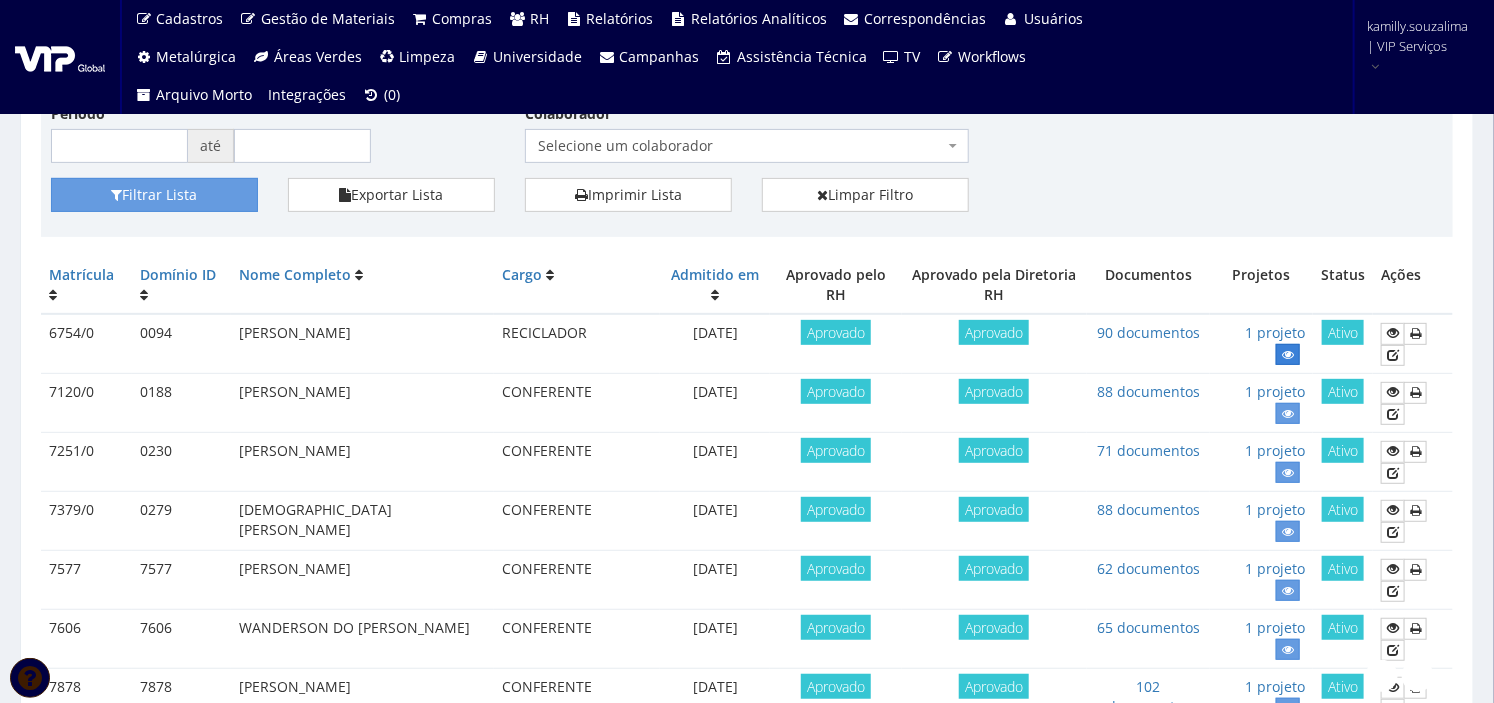 click at bounding box center [1288, 355] 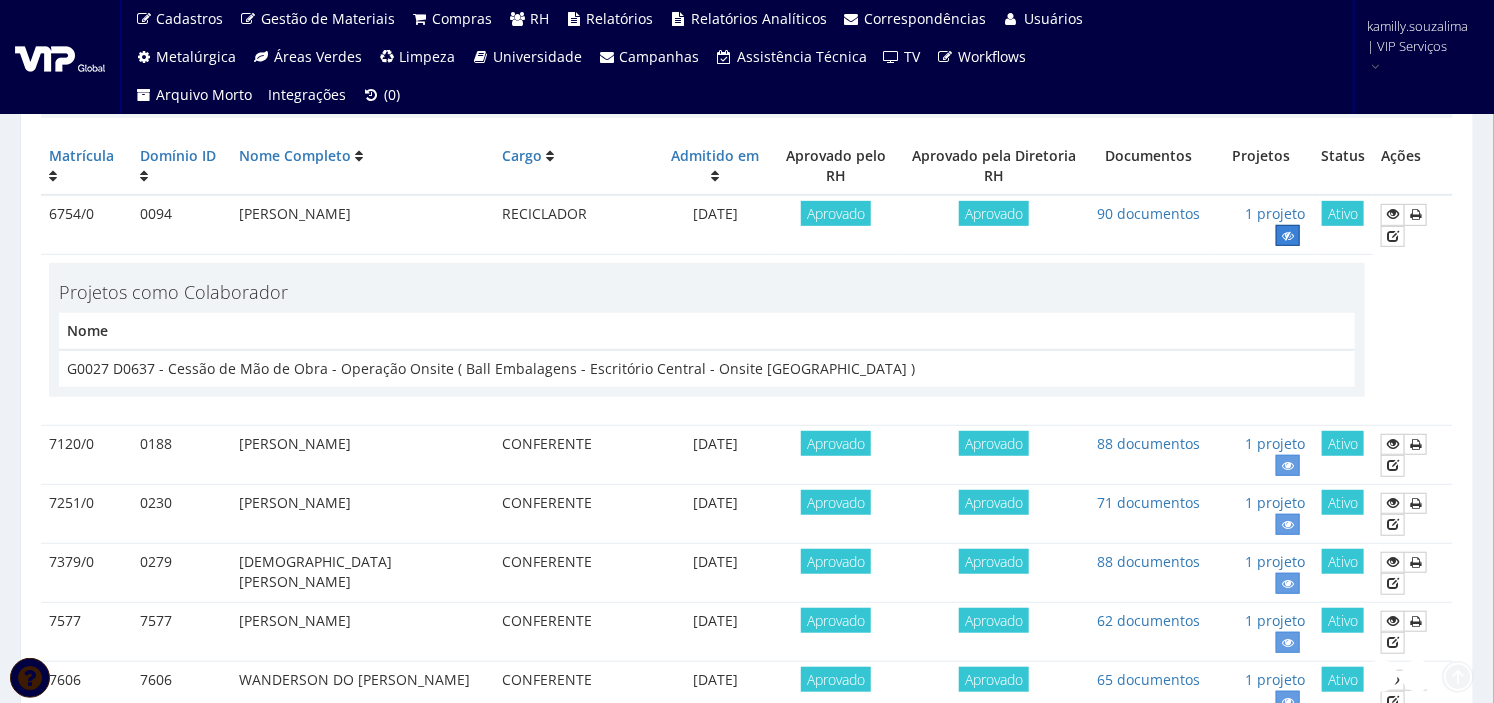 scroll, scrollTop: 450, scrollLeft: 0, axis: vertical 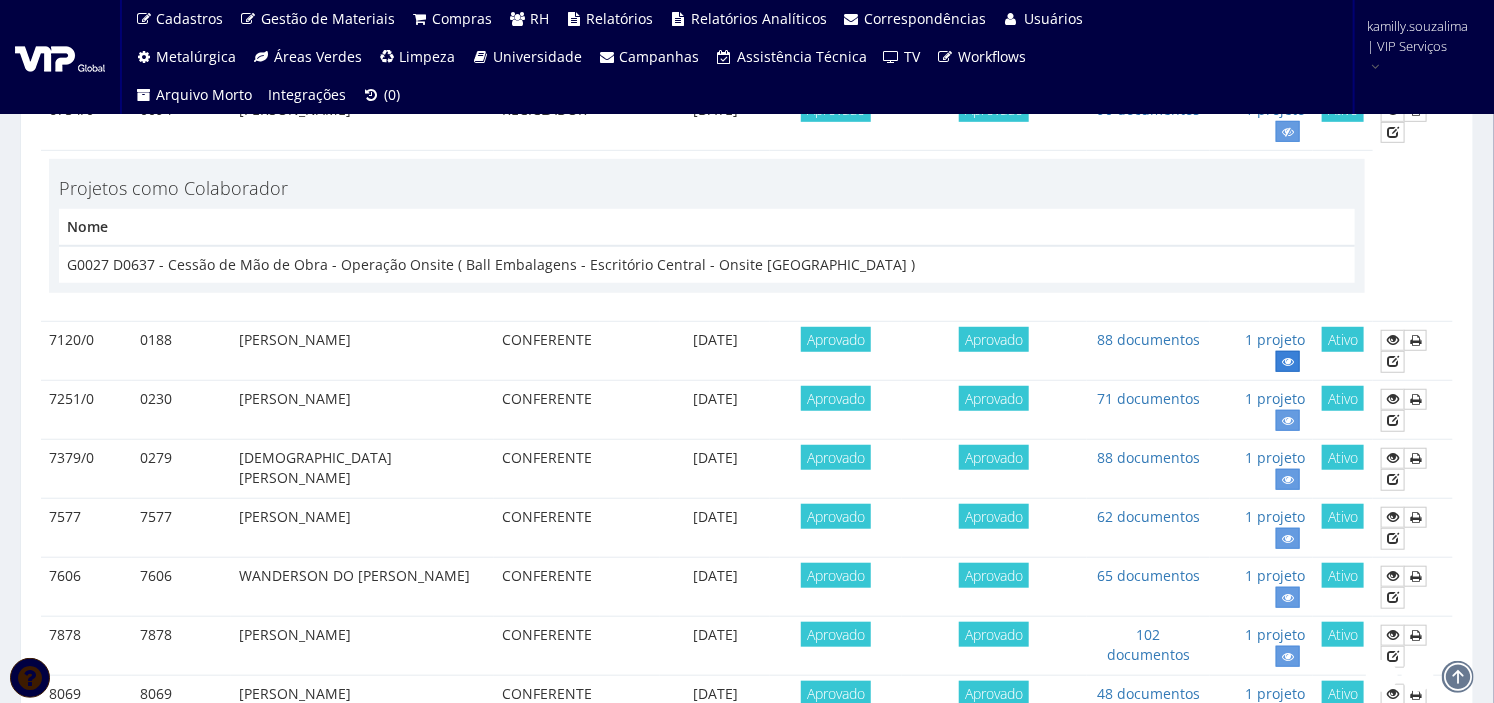 click at bounding box center [1288, 362] 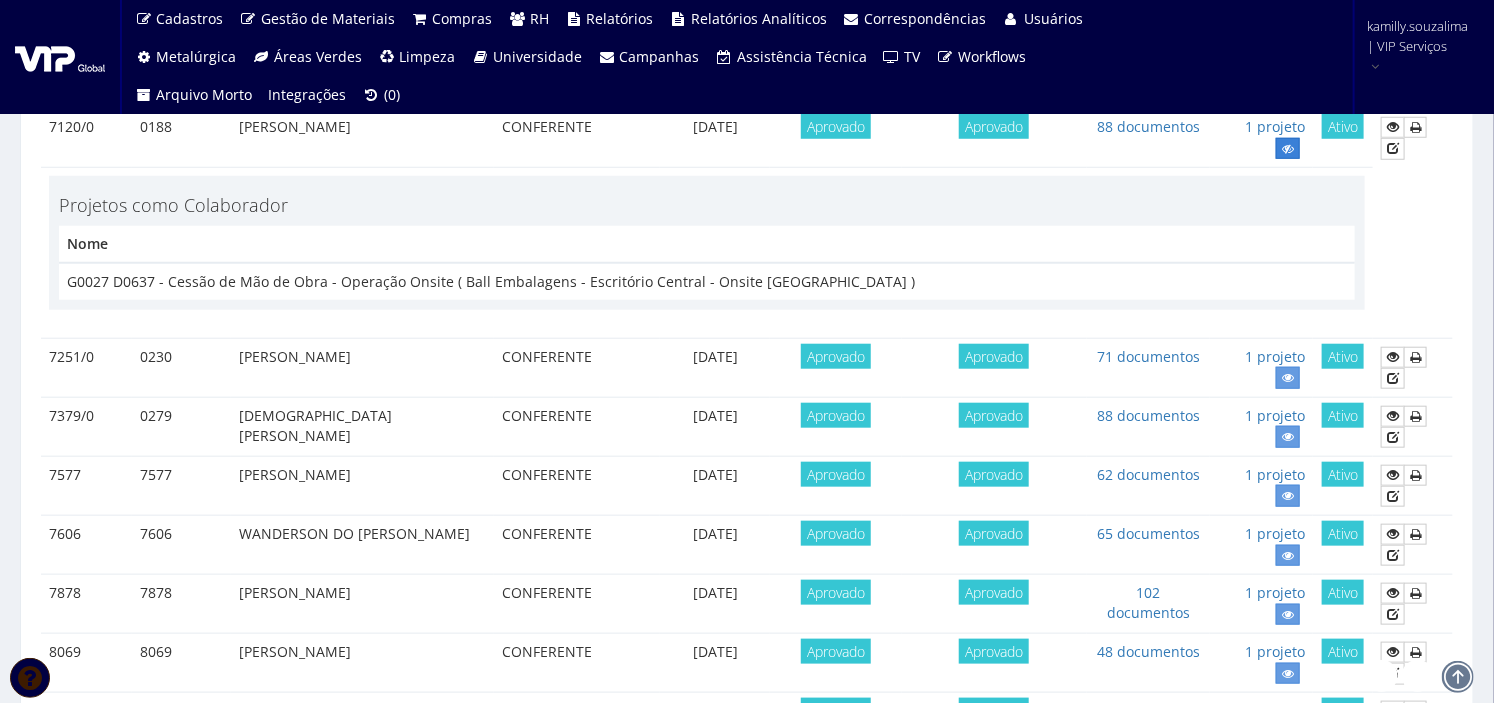 scroll, scrollTop: 672, scrollLeft: 0, axis: vertical 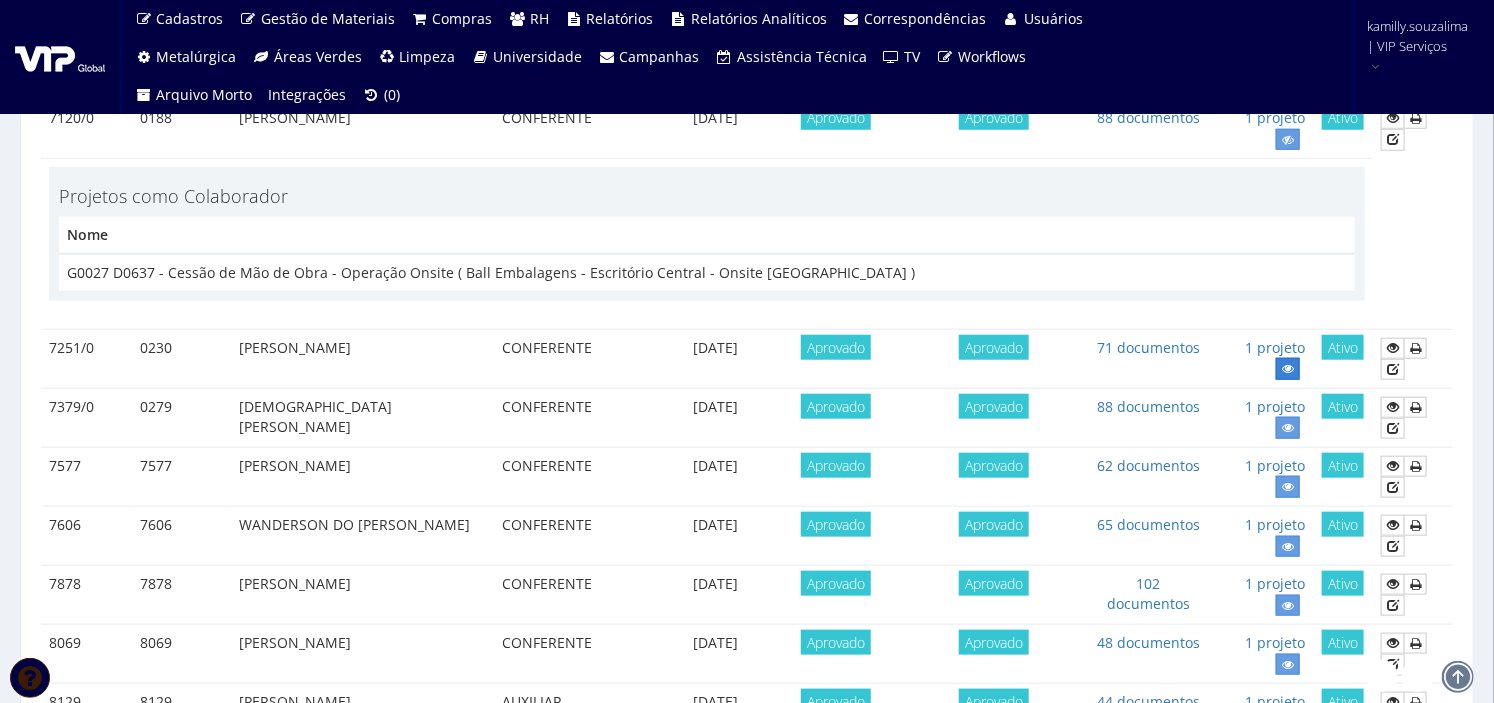 click at bounding box center [1288, 369] 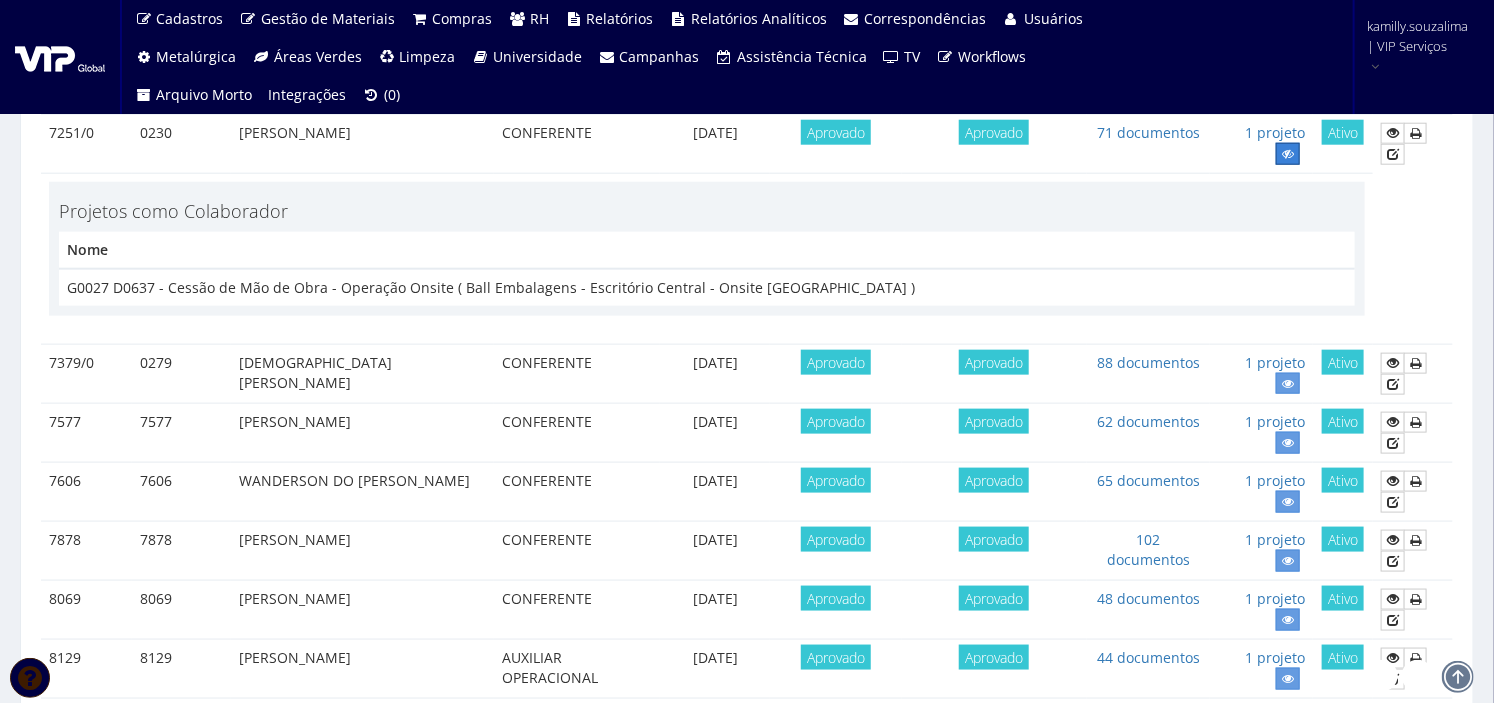 scroll, scrollTop: 894, scrollLeft: 0, axis: vertical 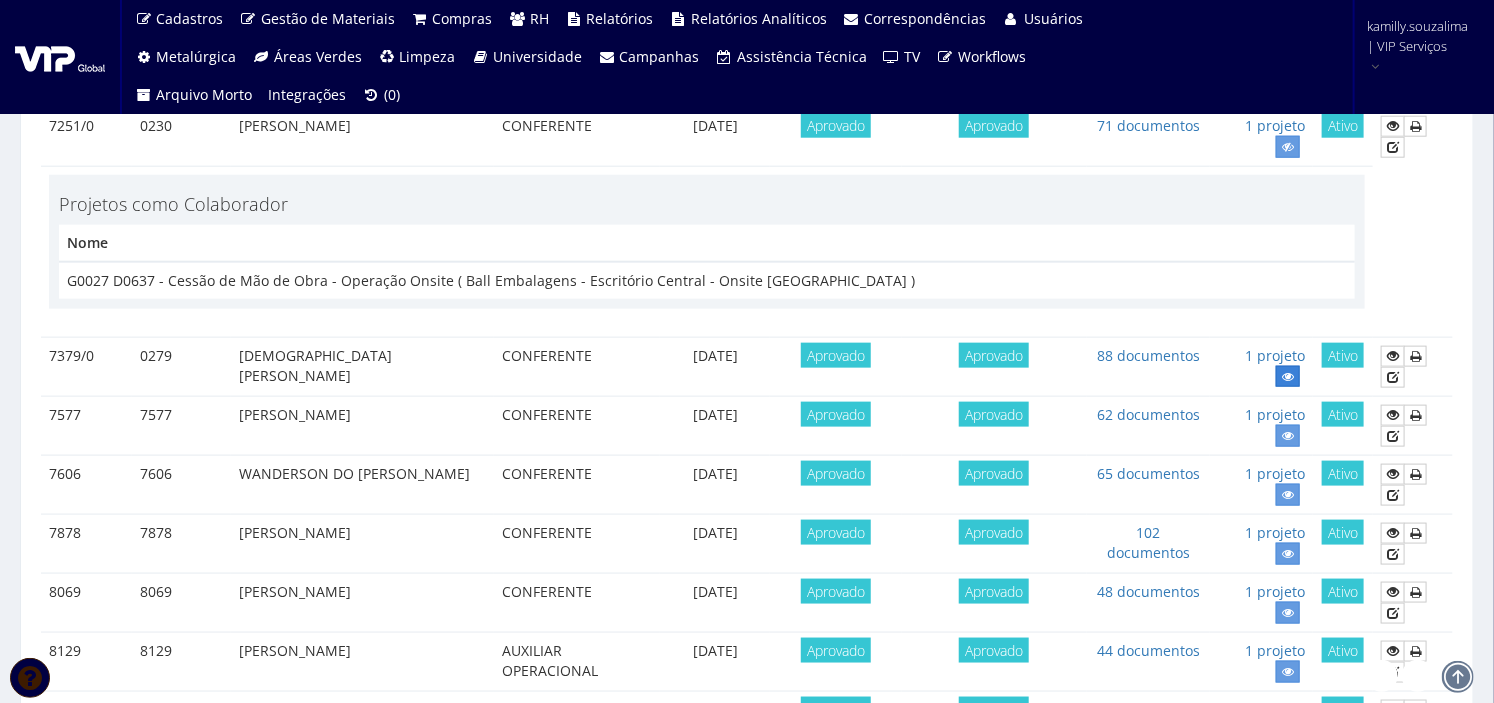 click at bounding box center [1288, 376] 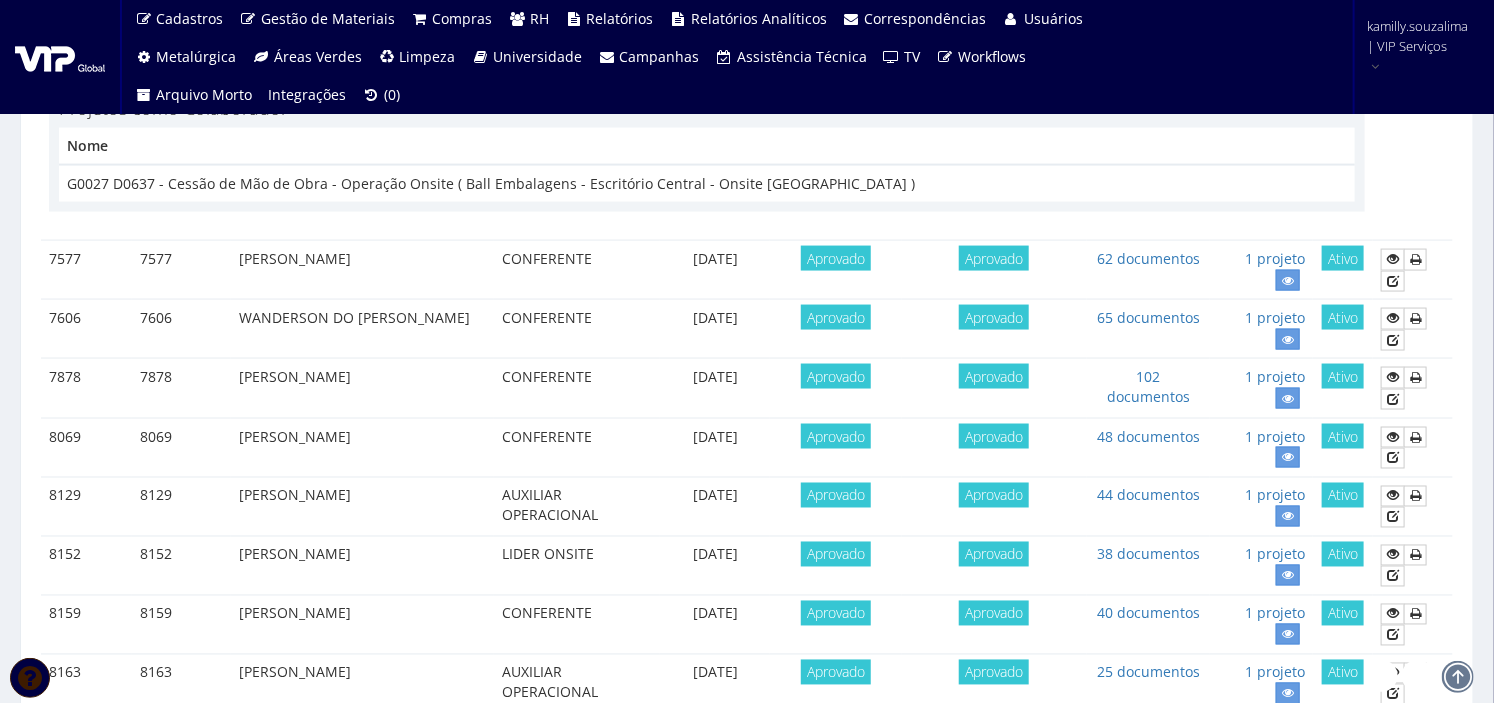 scroll, scrollTop: 1227, scrollLeft: 0, axis: vertical 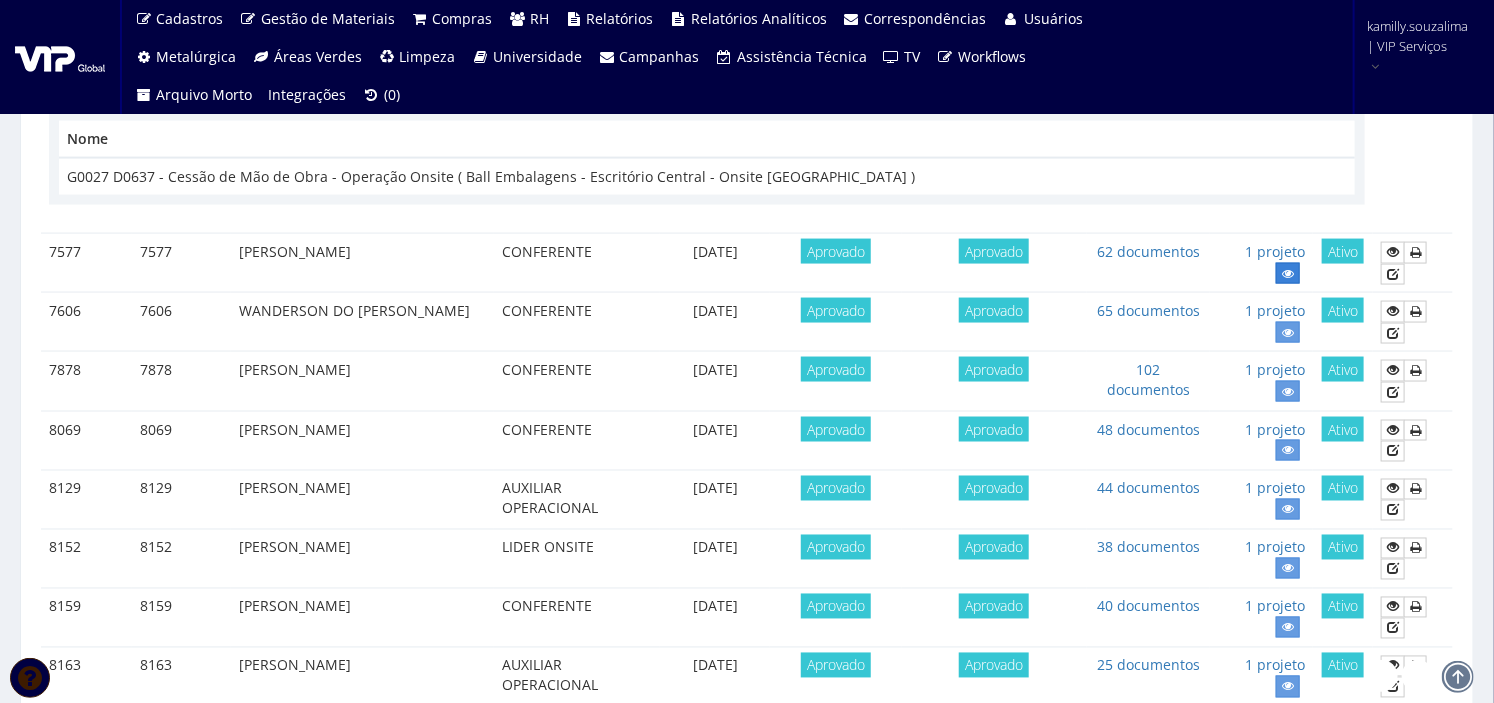 click at bounding box center [1288, 274] 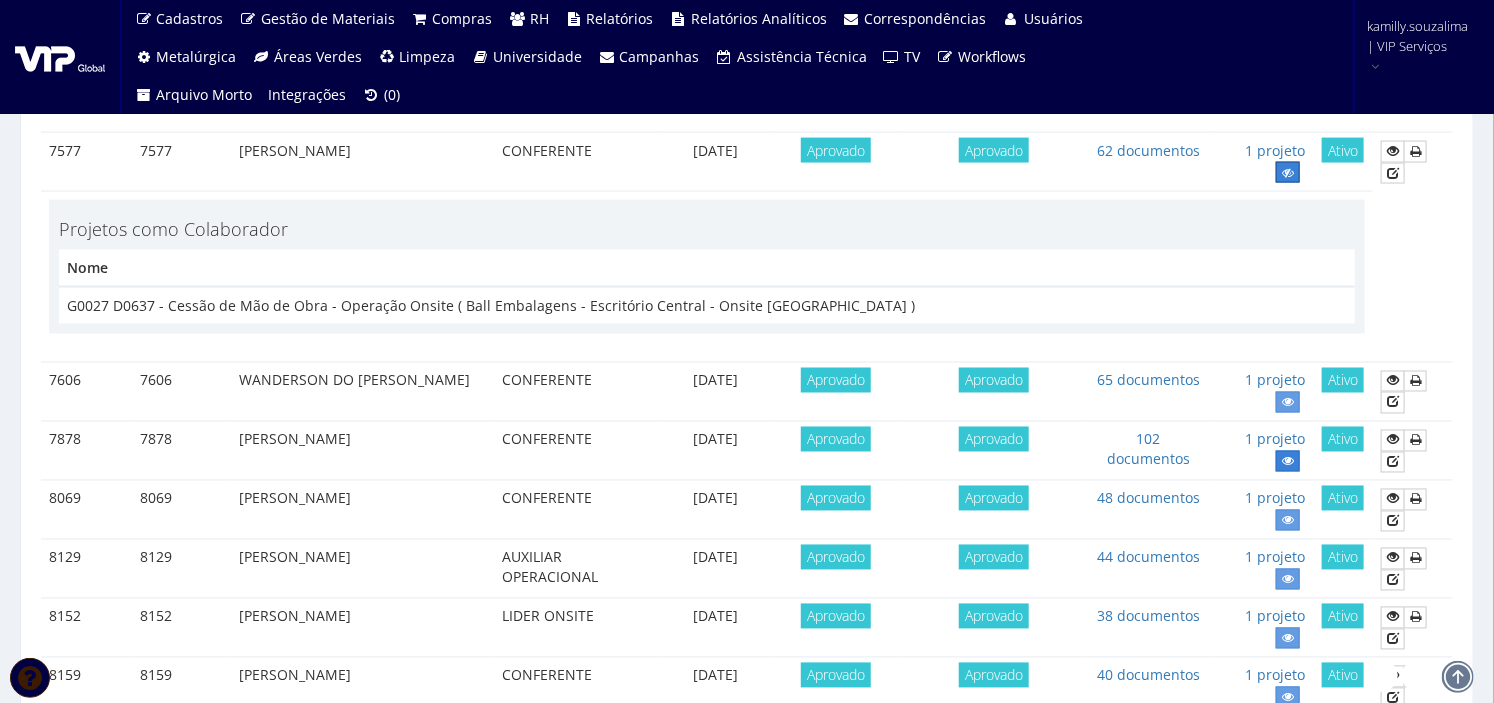 scroll, scrollTop: 1450, scrollLeft: 0, axis: vertical 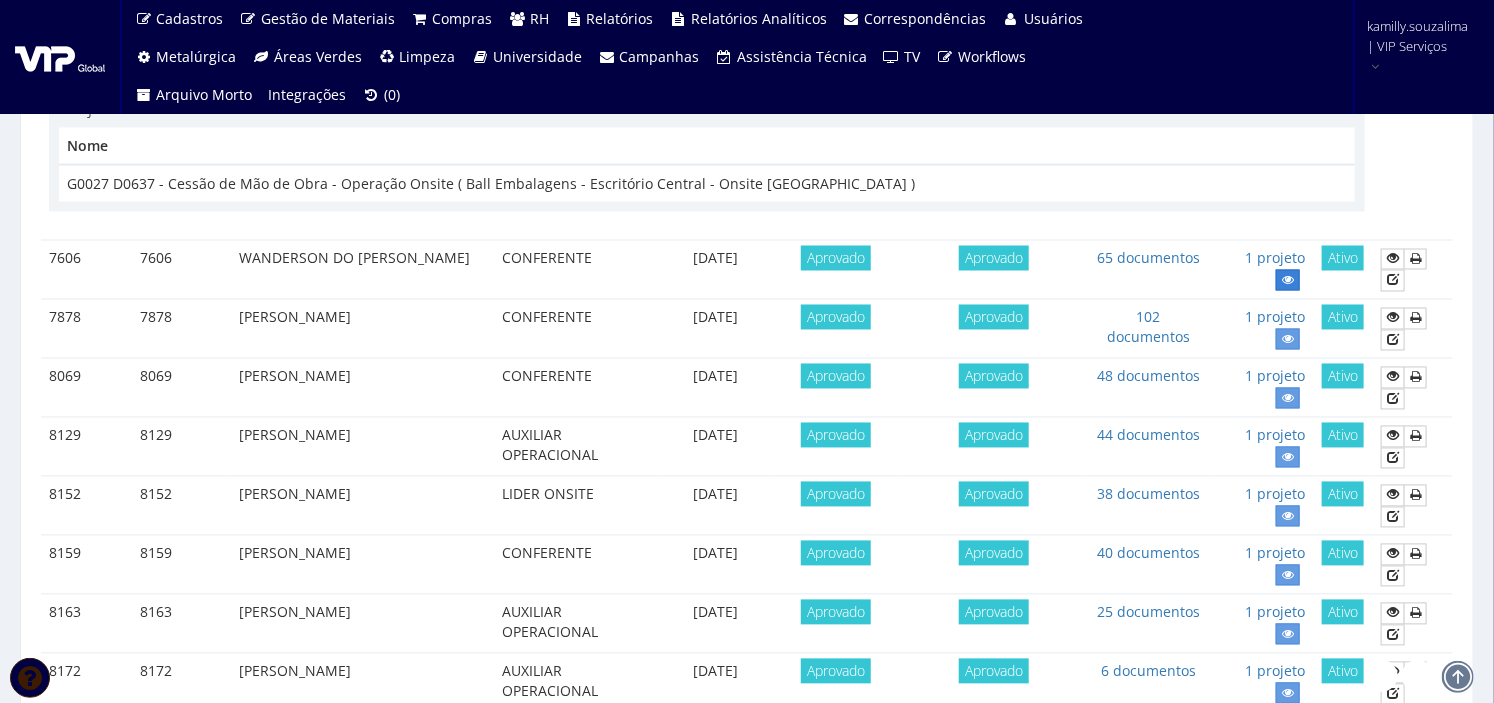 click at bounding box center (1288, 281) 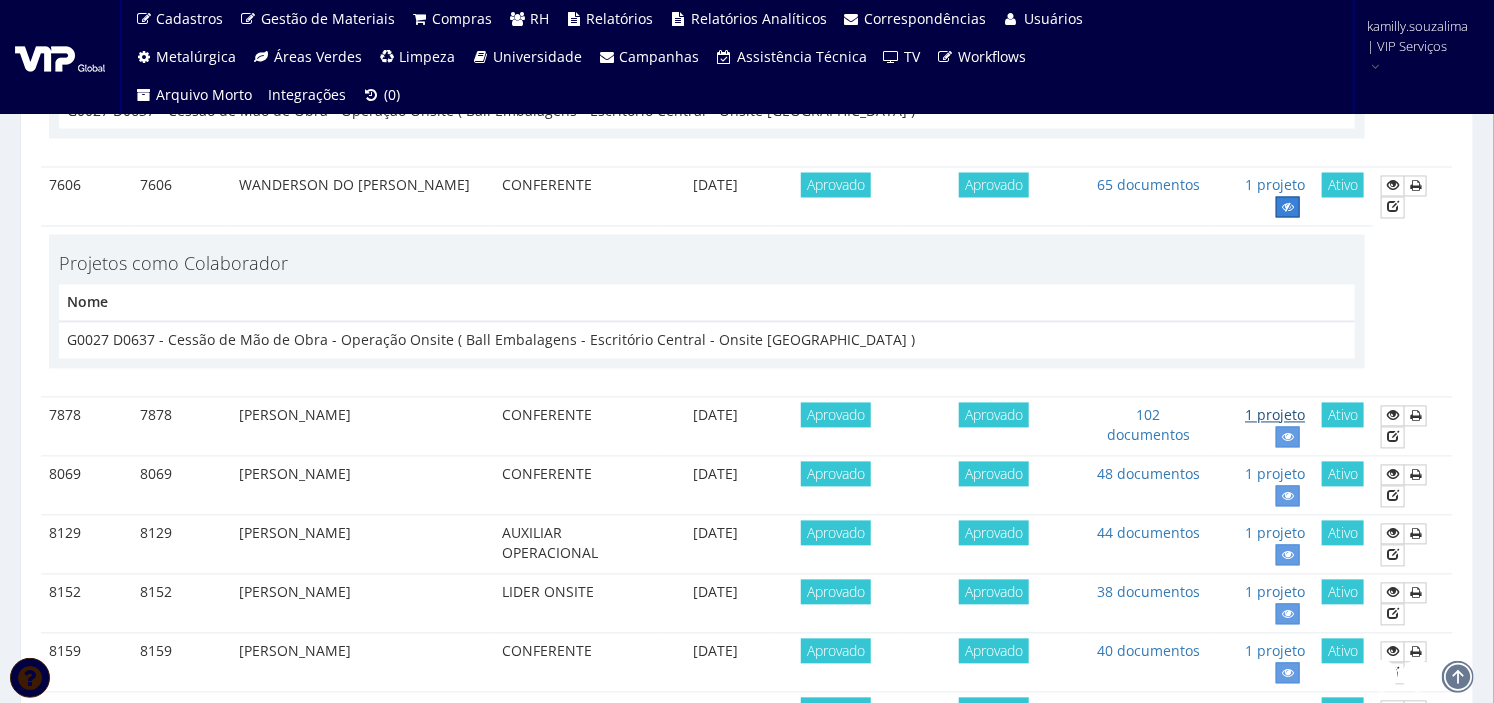 scroll, scrollTop: 1561, scrollLeft: 0, axis: vertical 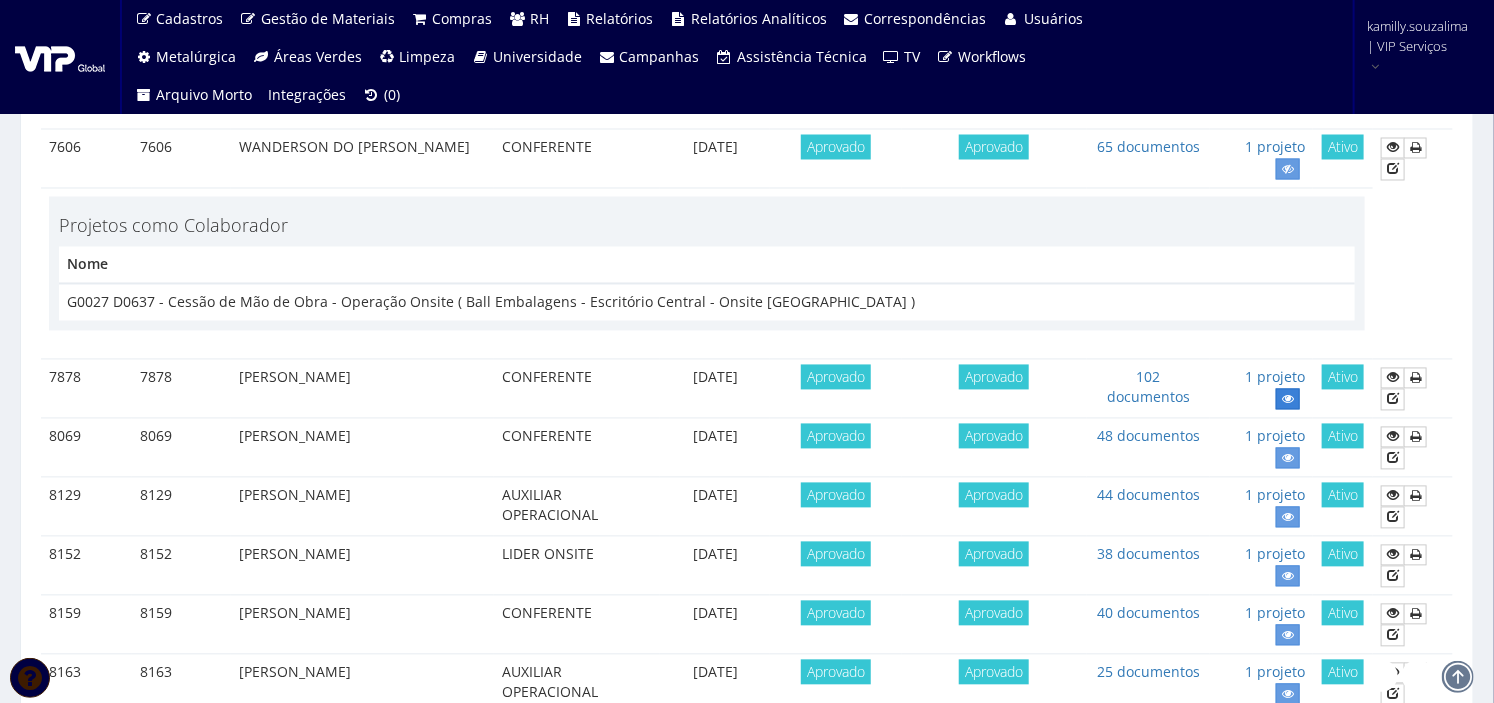 click at bounding box center [1288, 399] 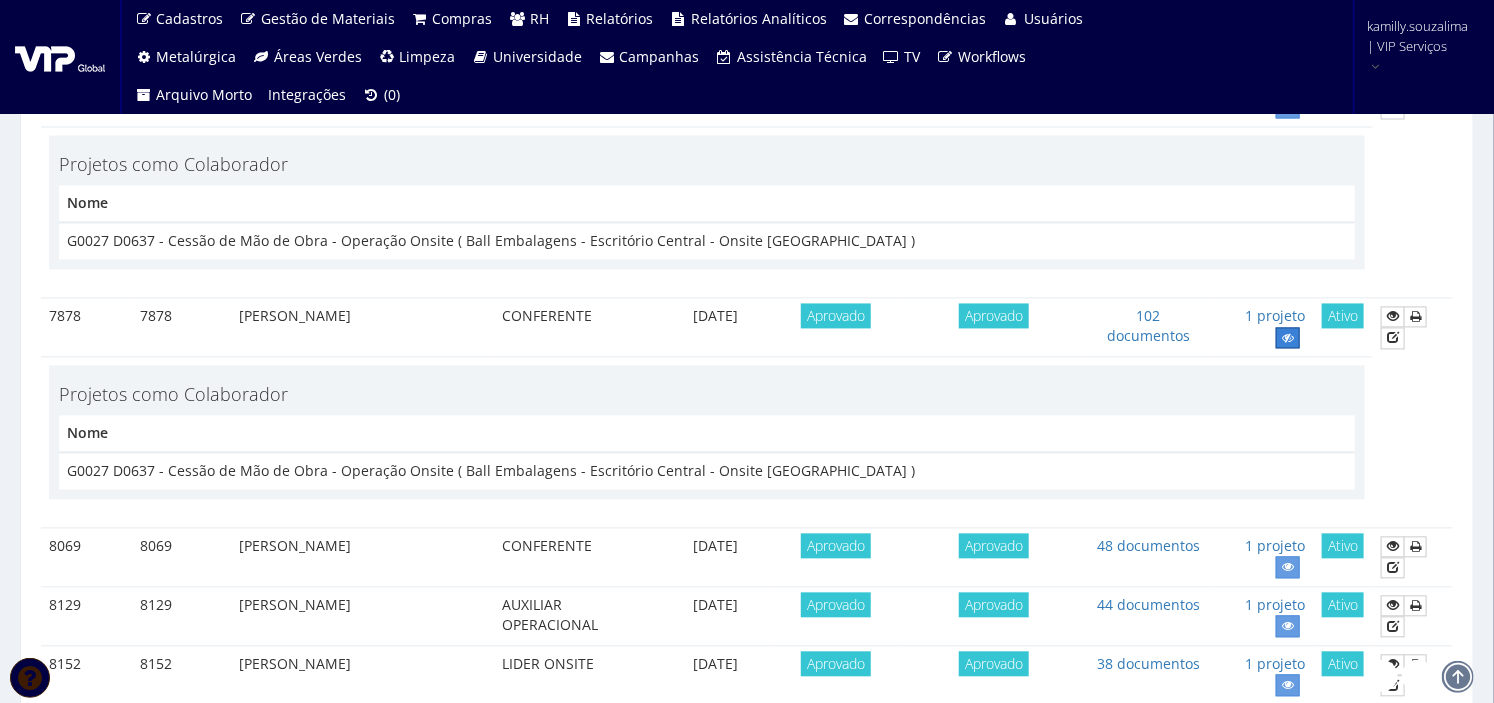scroll, scrollTop: 1783, scrollLeft: 0, axis: vertical 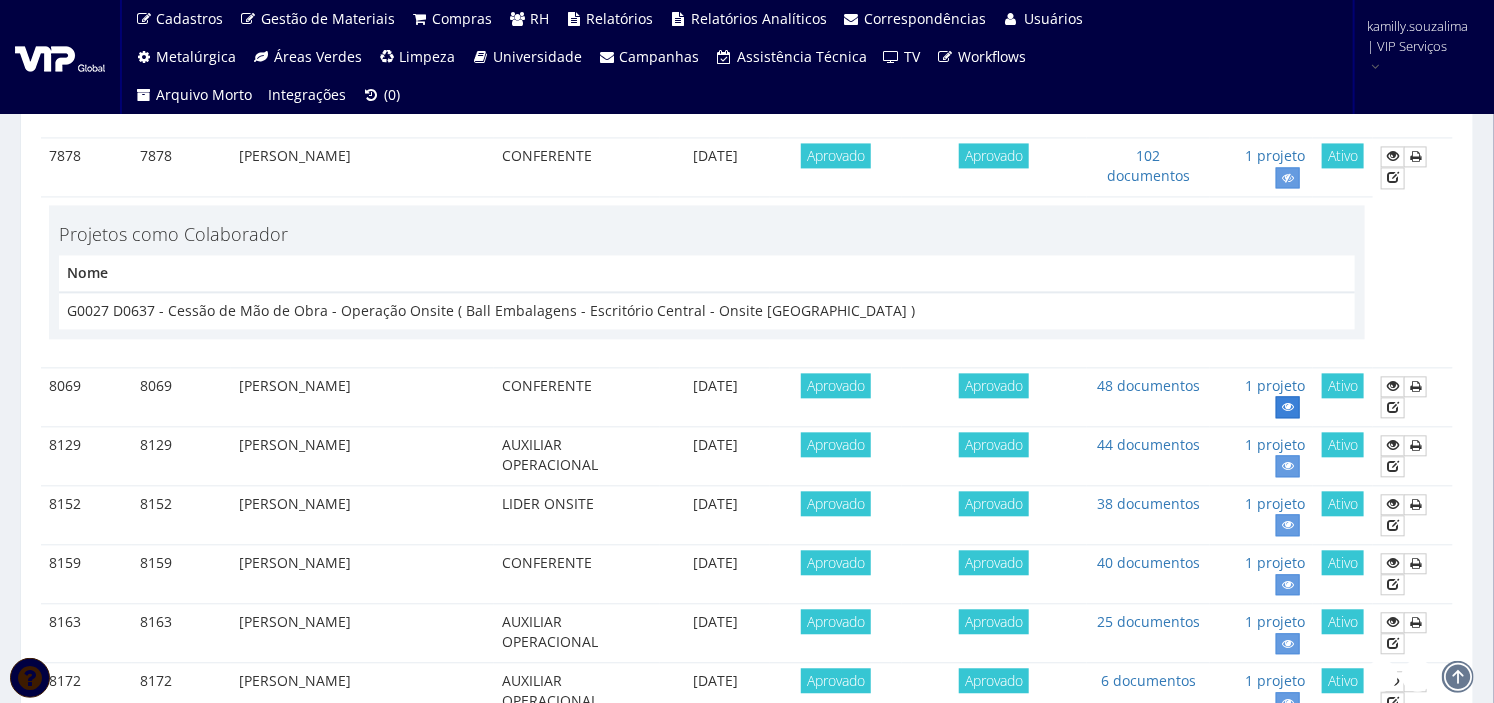 click at bounding box center (1288, 406) 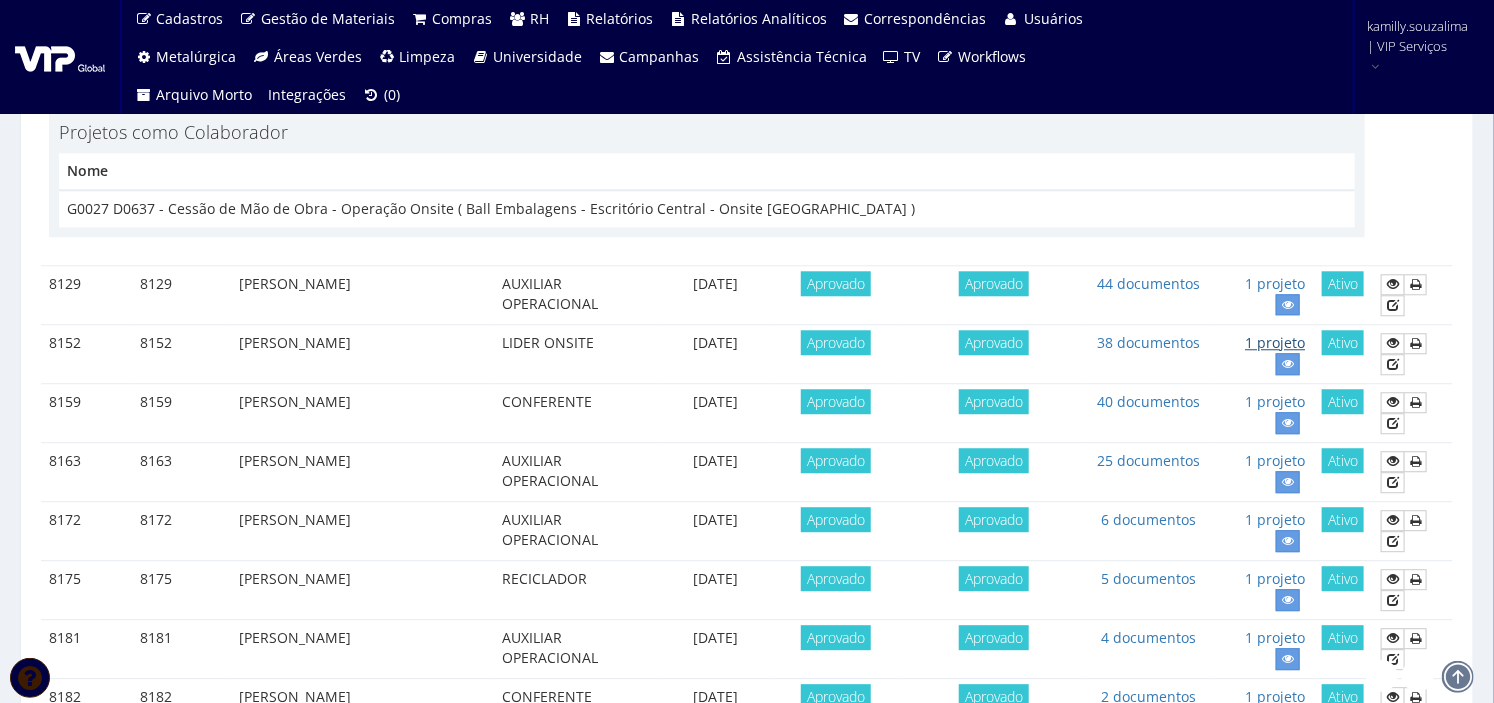 scroll, scrollTop: 2116, scrollLeft: 0, axis: vertical 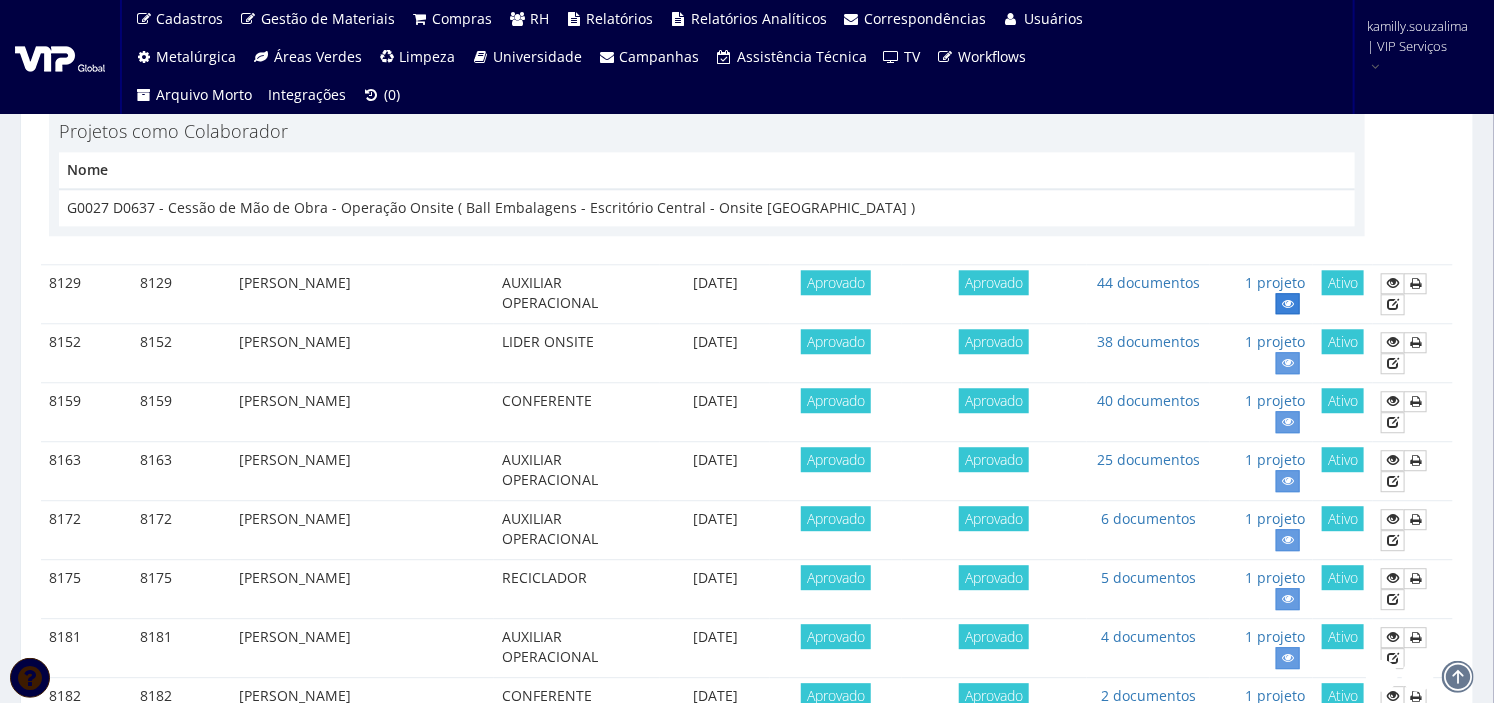 click at bounding box center (1288, 304) 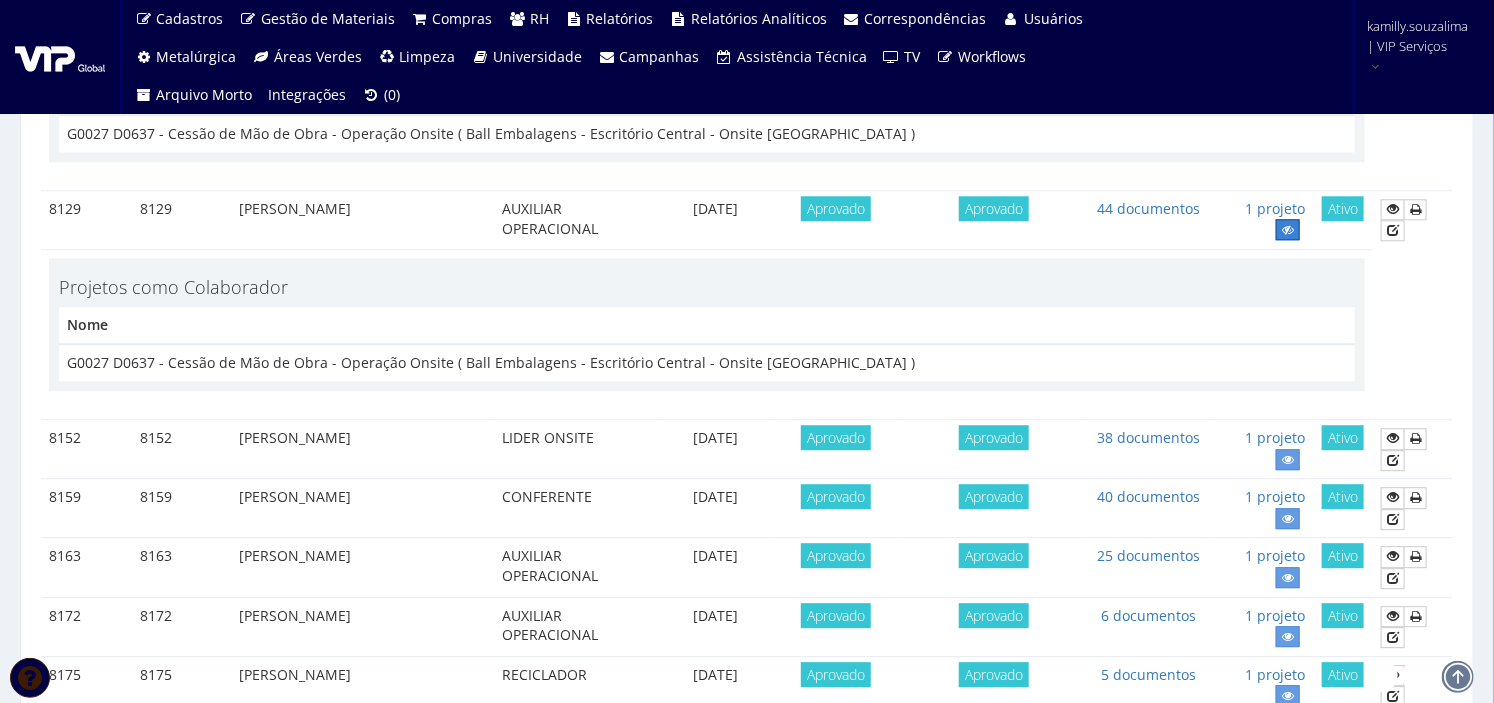 scroll, scrollTop: 2227, scrollLeft: 0, axis: vertical 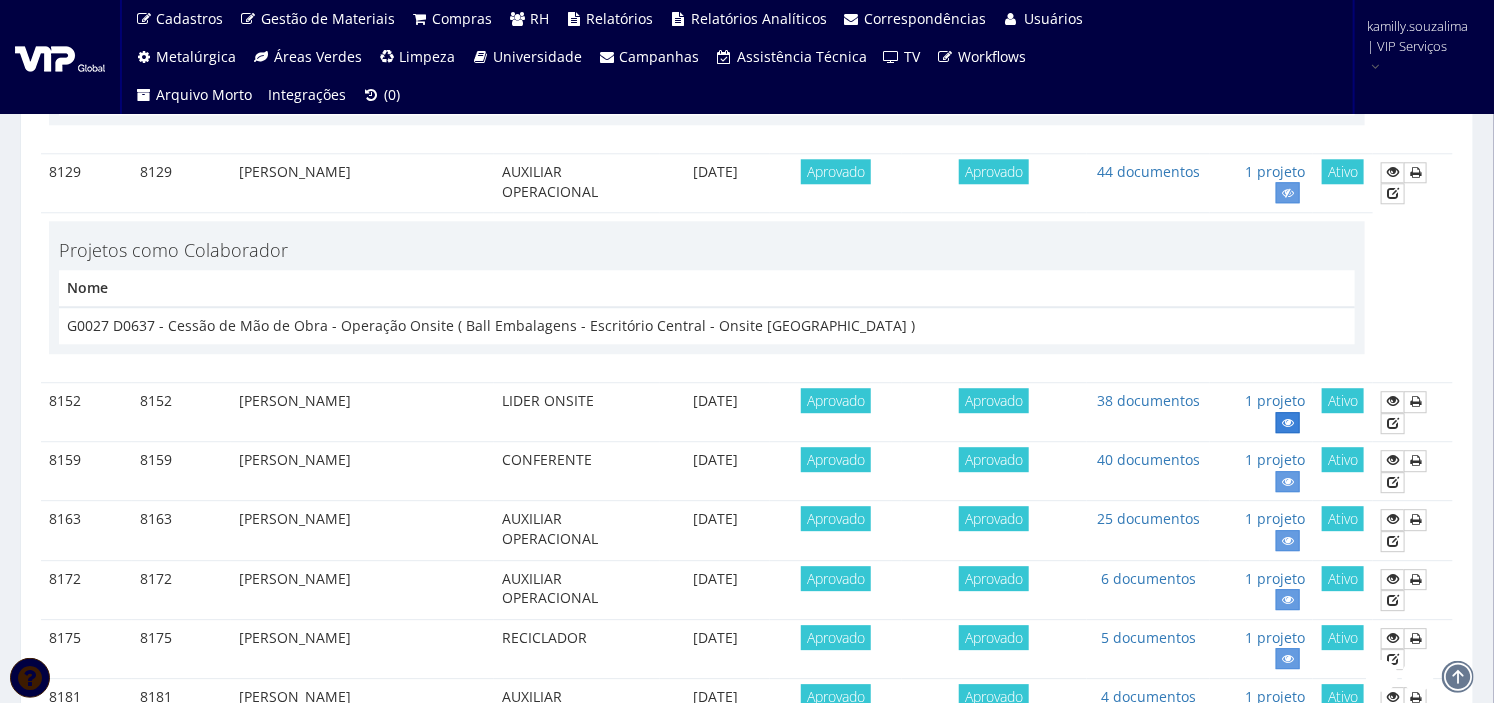 click at bounding box center [1288, 422] 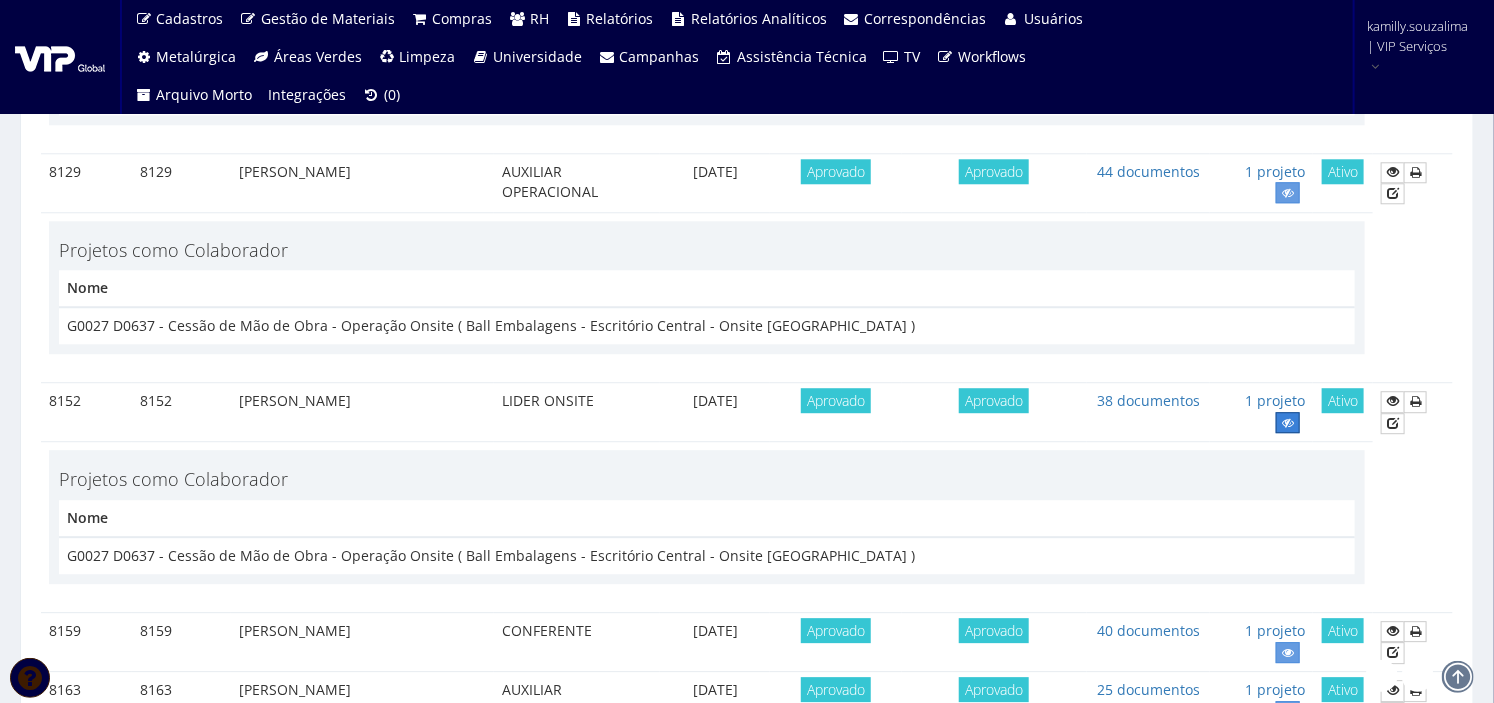 scroll, scrollTop: 2450, scrollLeft: 0, axis: vertical 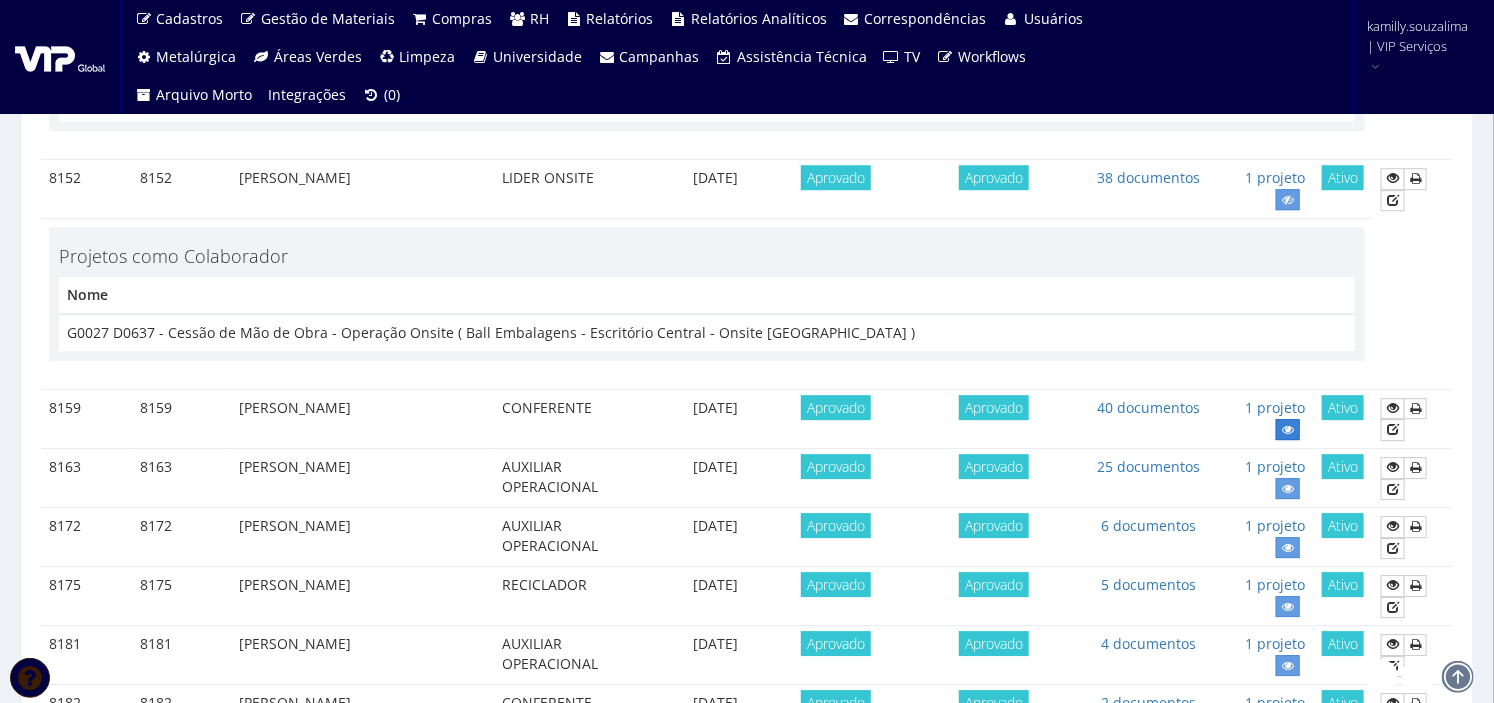click at bounding box center [1288, 430] 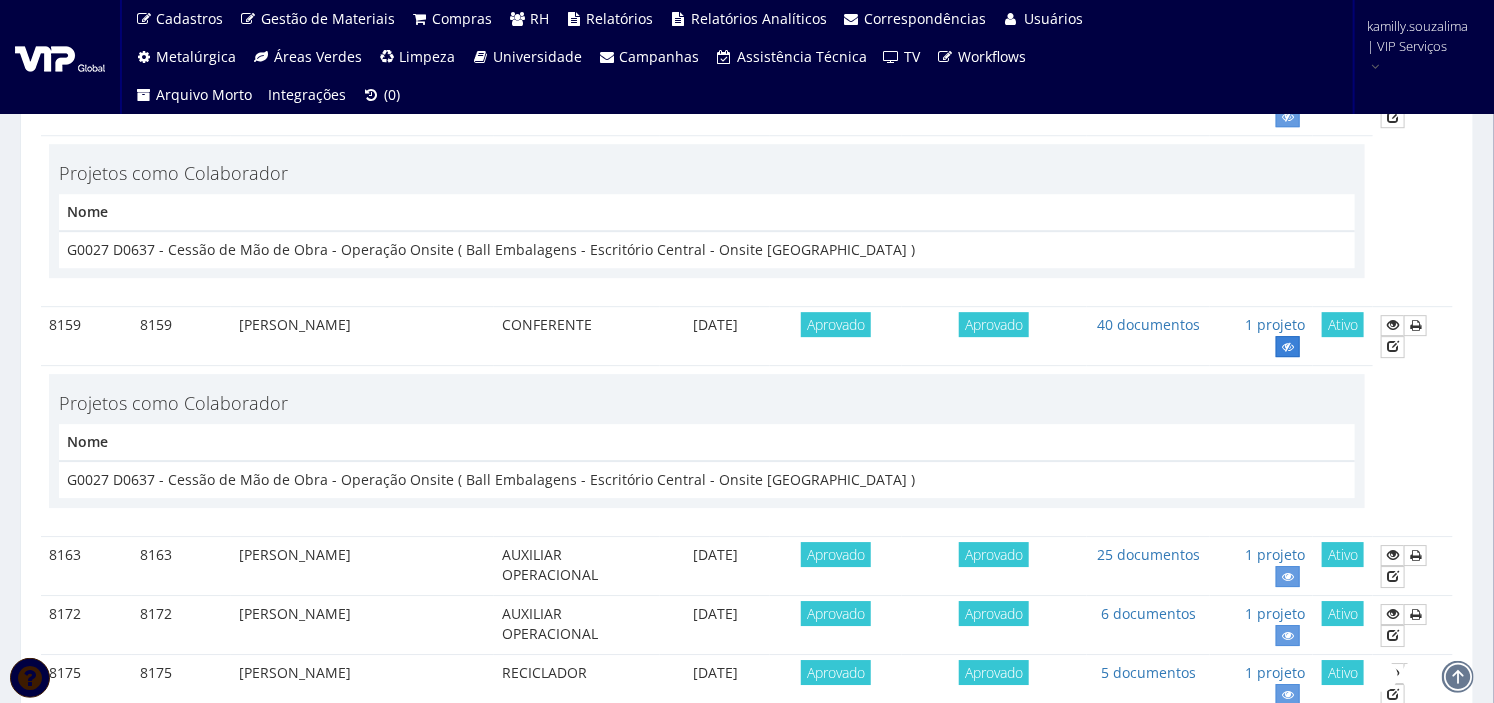 scroll, scrollTop: 2672, scrollLeft: 0, axis: vertical 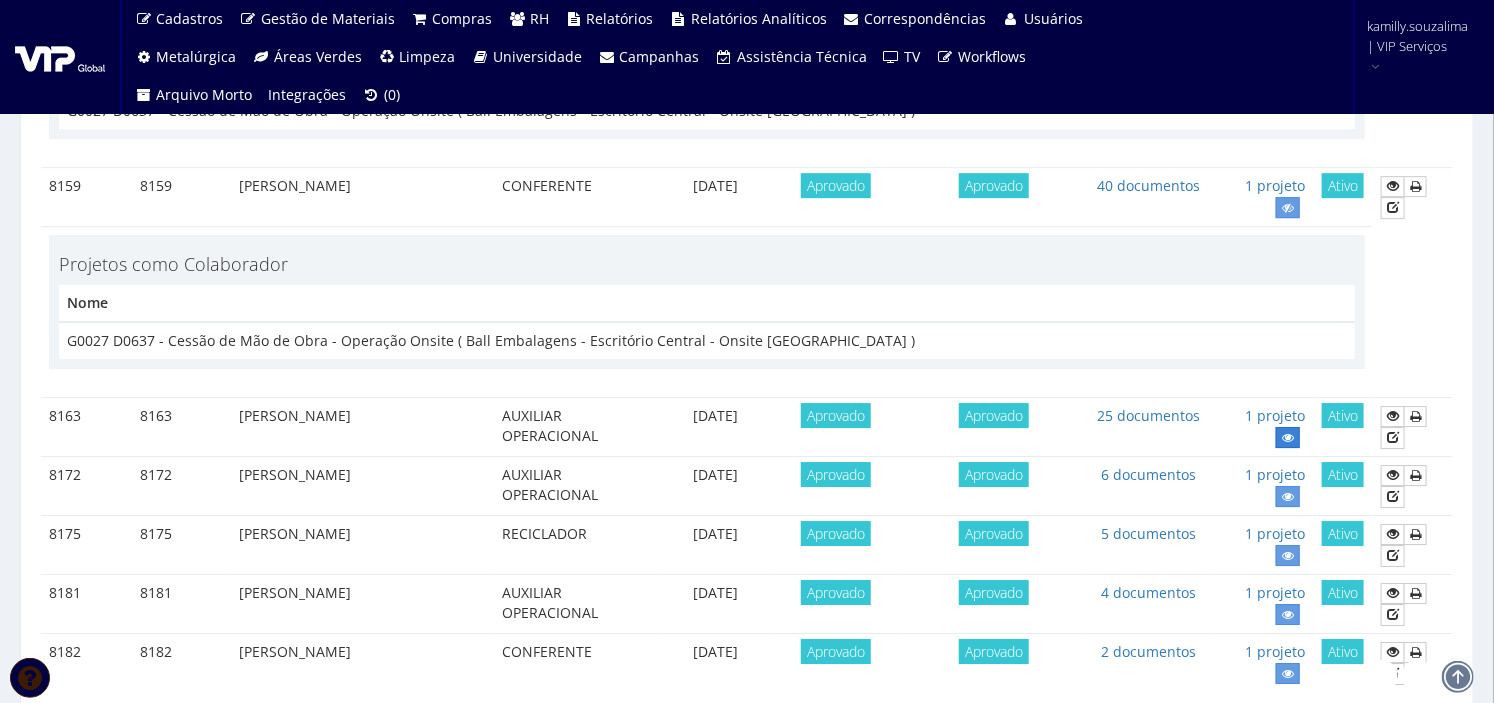 click at bounding box center [1288, 438] 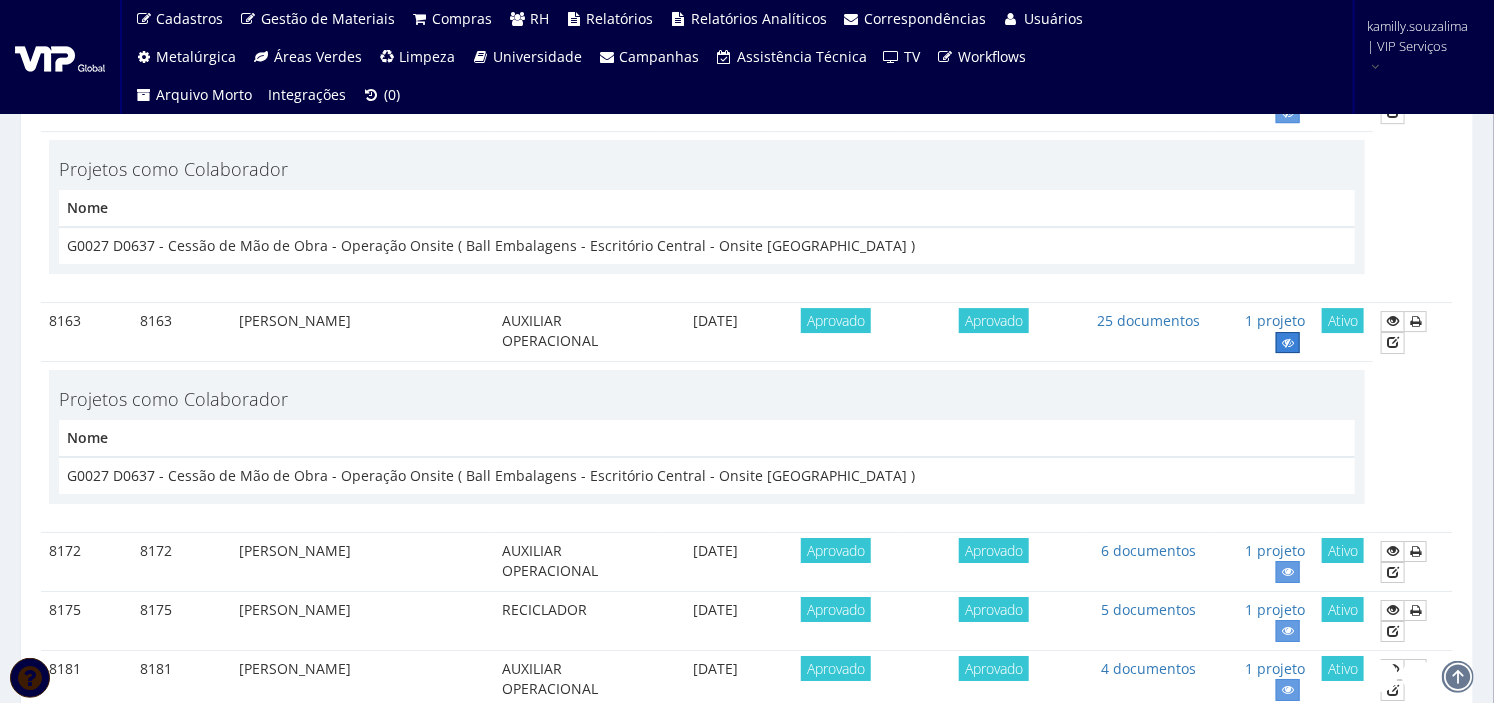 scroll, scrollTop: 2894, scrollLeft: 0, axis: vertical 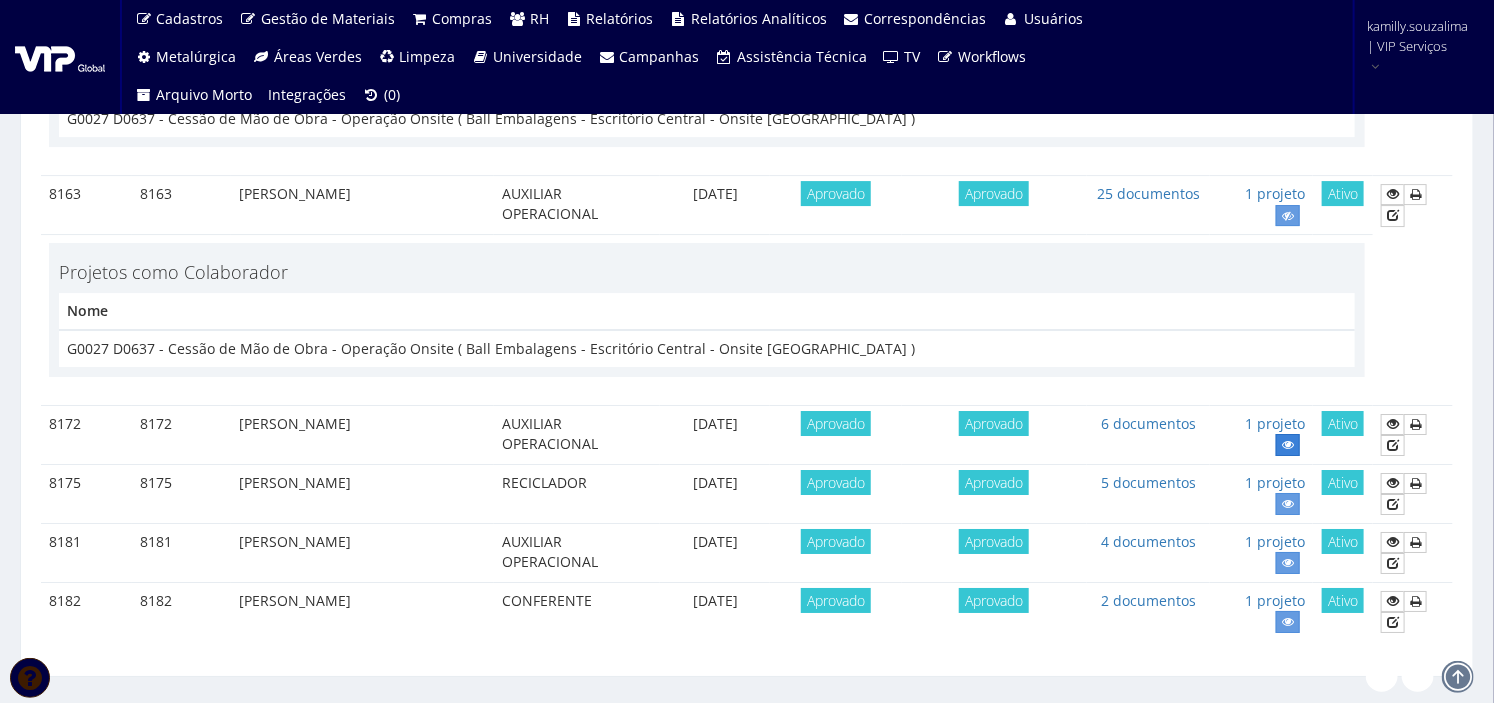 click at bounding box center (1288, 445) 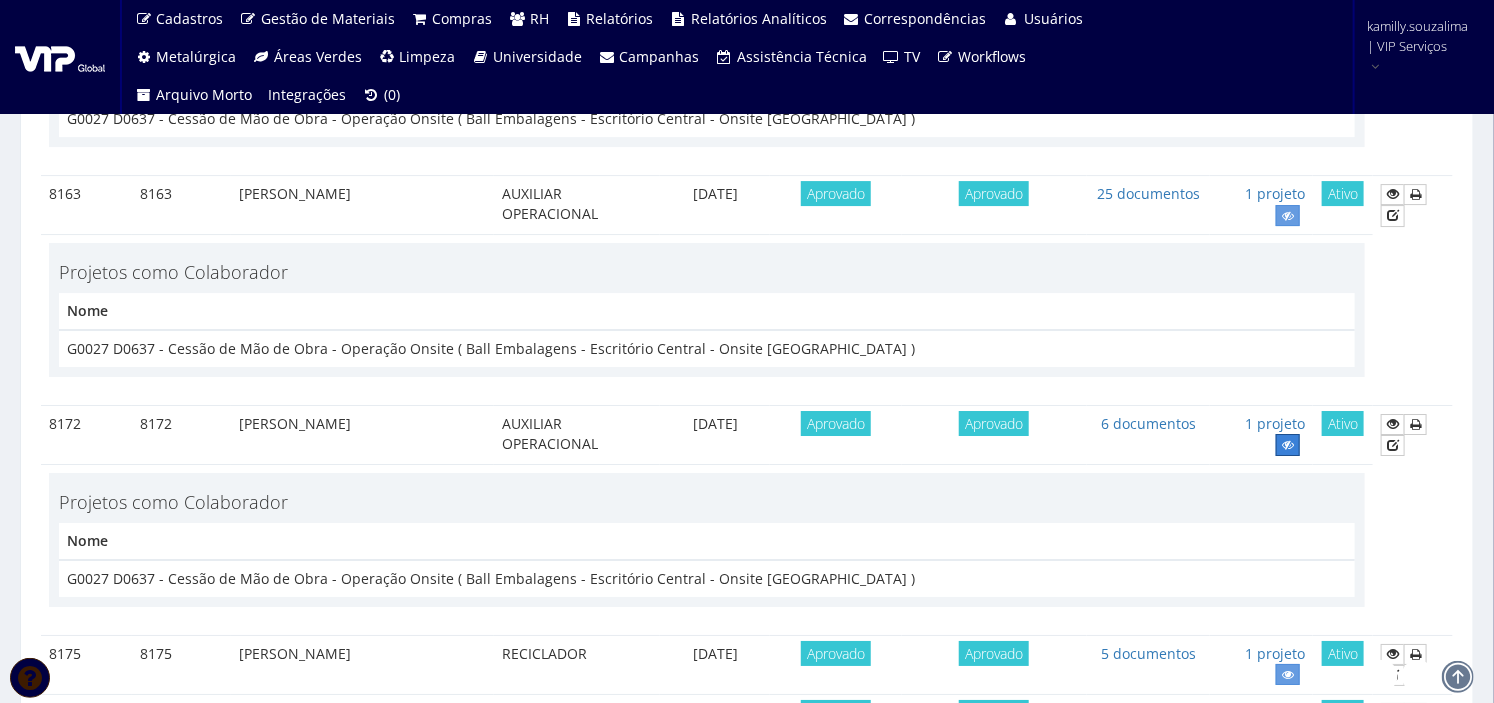scroll, scrollTop: 3103, scrollLeft: 0, axis: vertical 